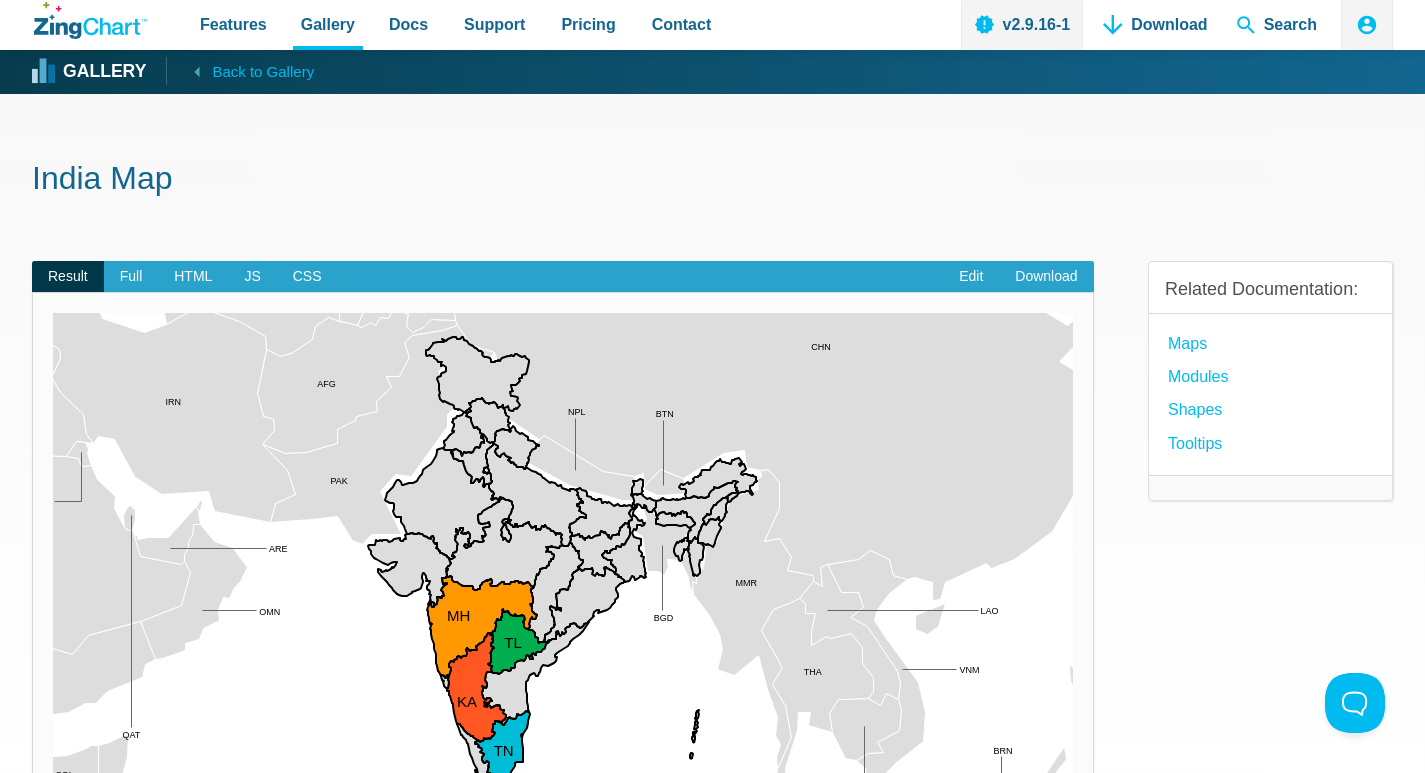 scroll, scrollTop: 0, scrollLeft: 0, axis: both 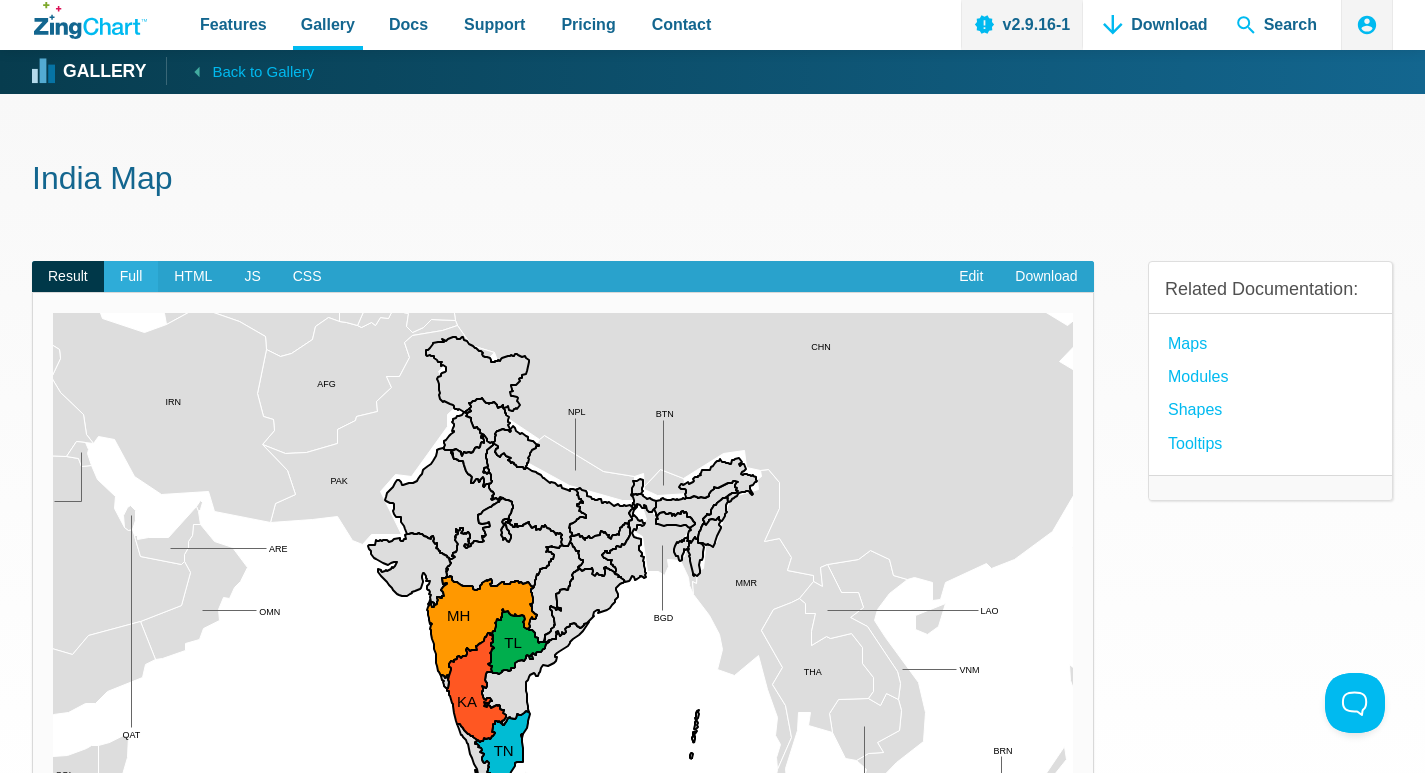 click on "Full" at bounding box center [131, 277] 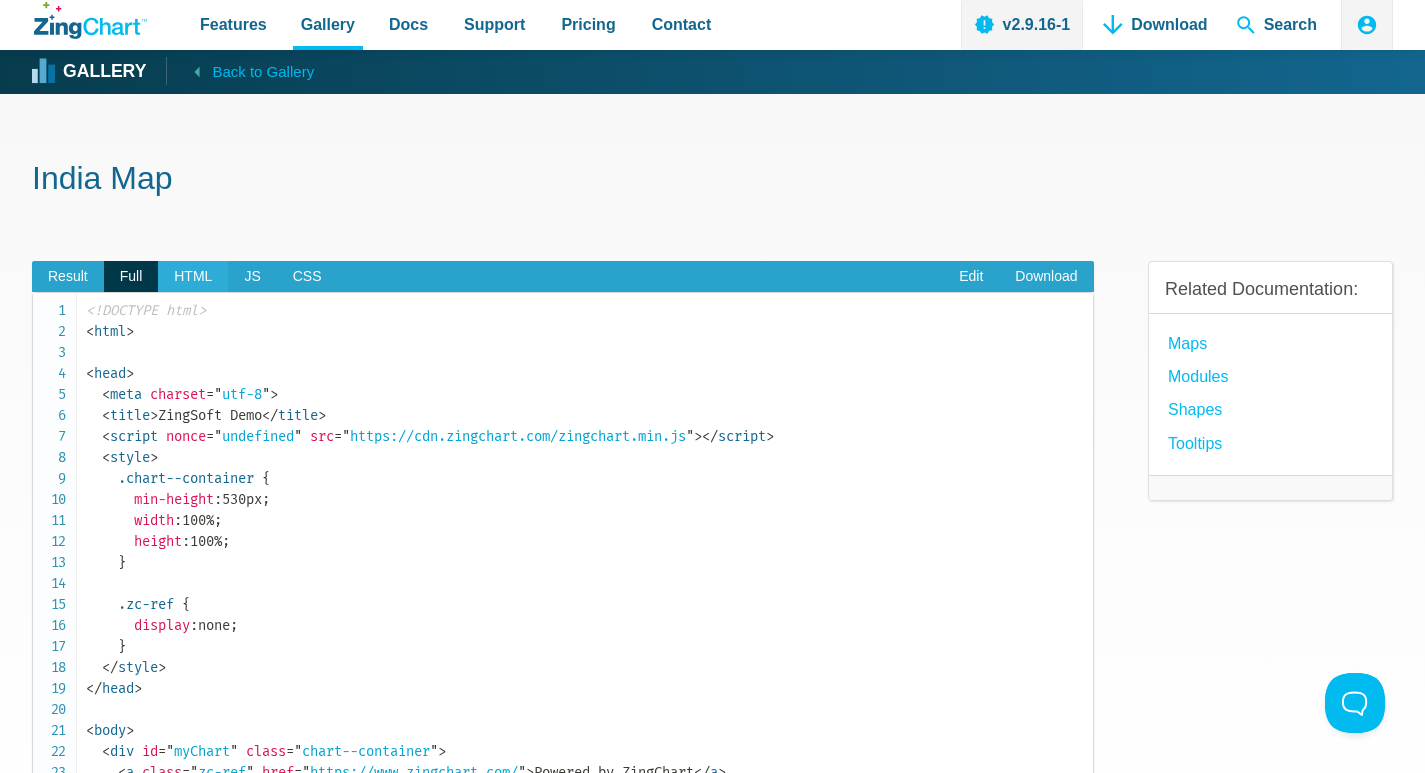 click on "HTML" at bounding box center [193, 277] 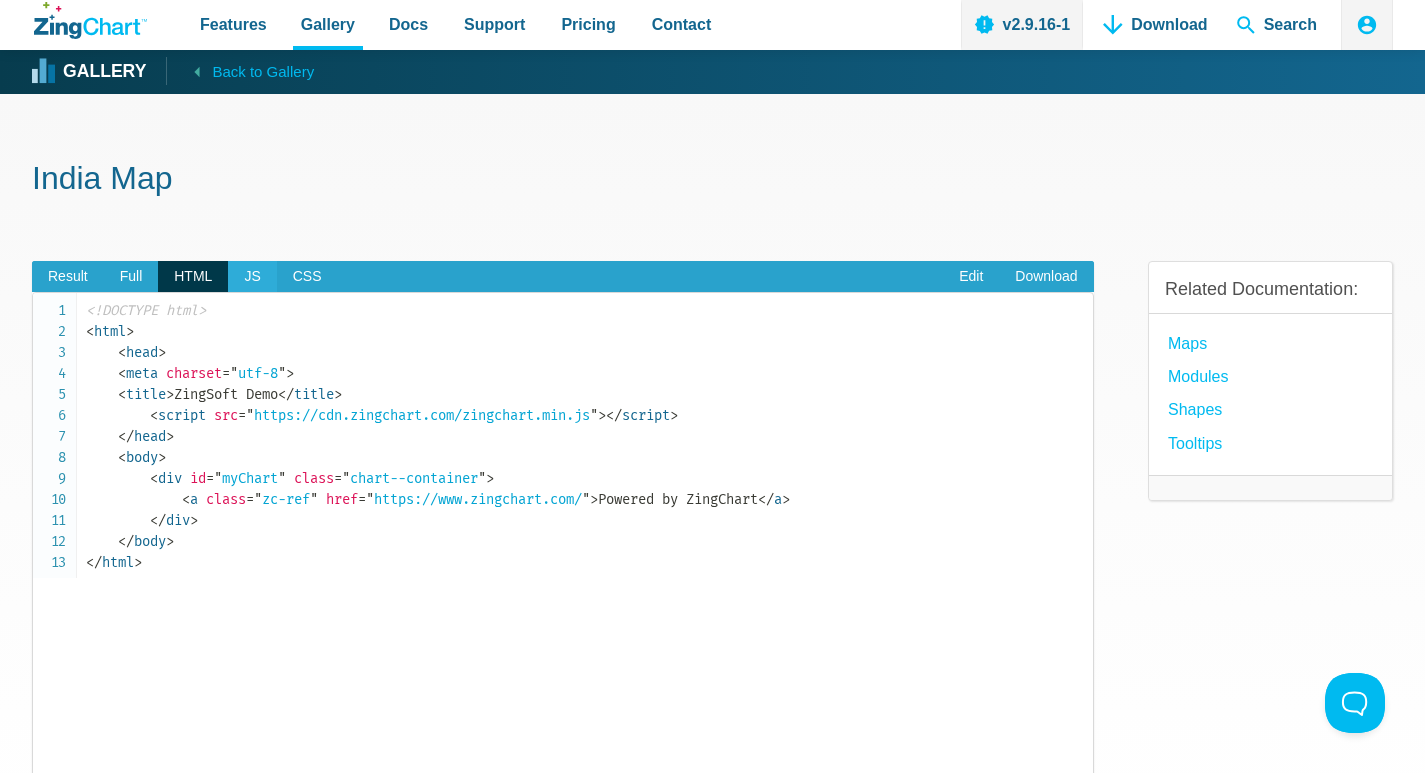 click on "JS" at bounding box center [252, 277] 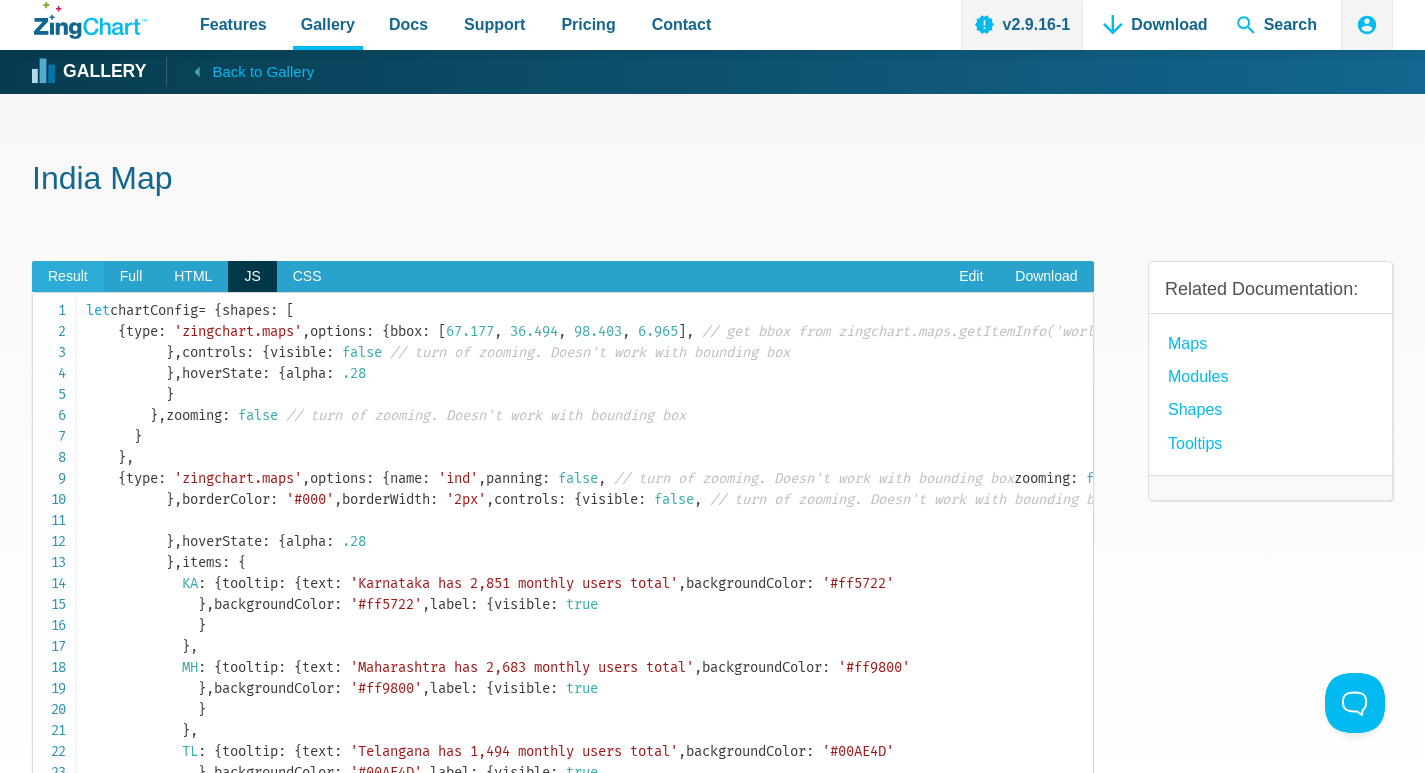 click on "Result" at bounding box center [68, 277] 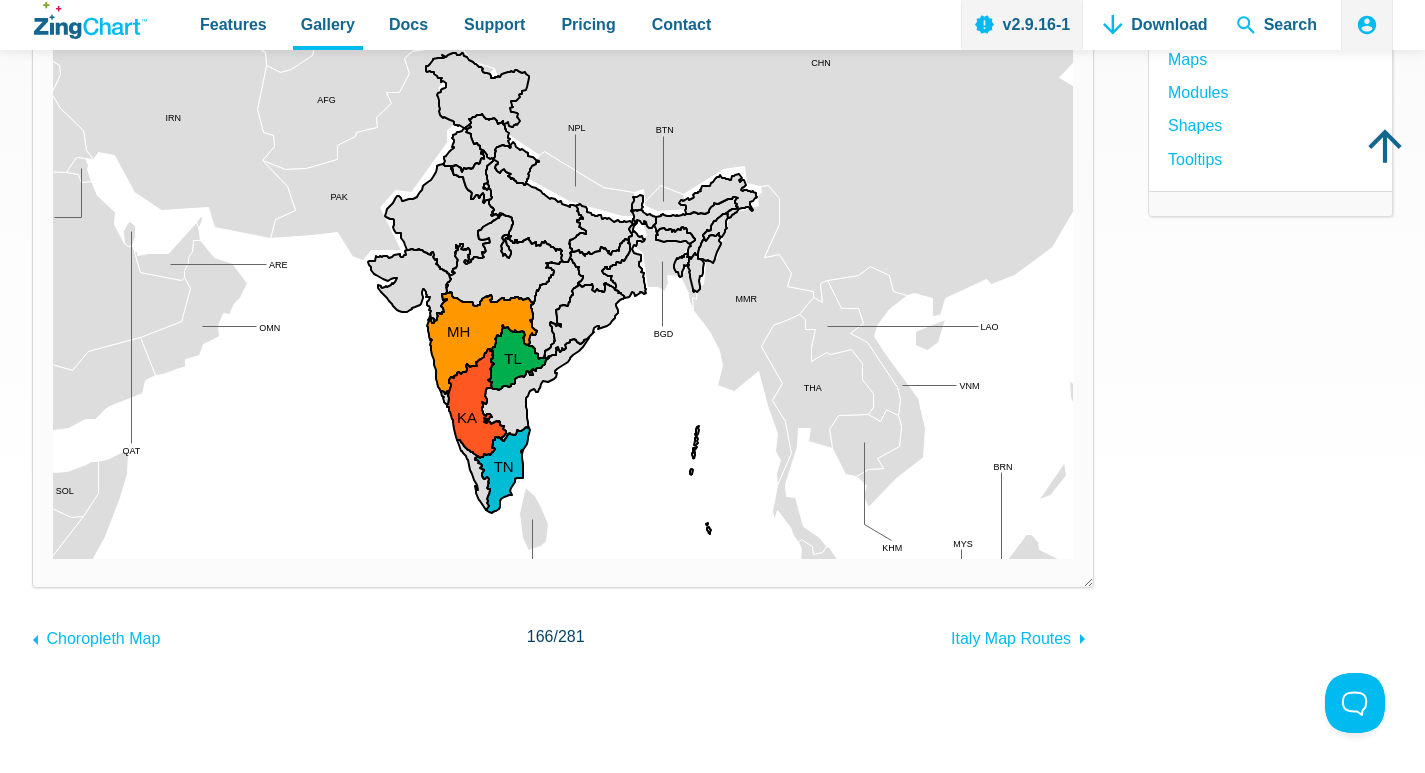 scroll, scrollTop: 300, scrollLeft: 0, axis: vertical 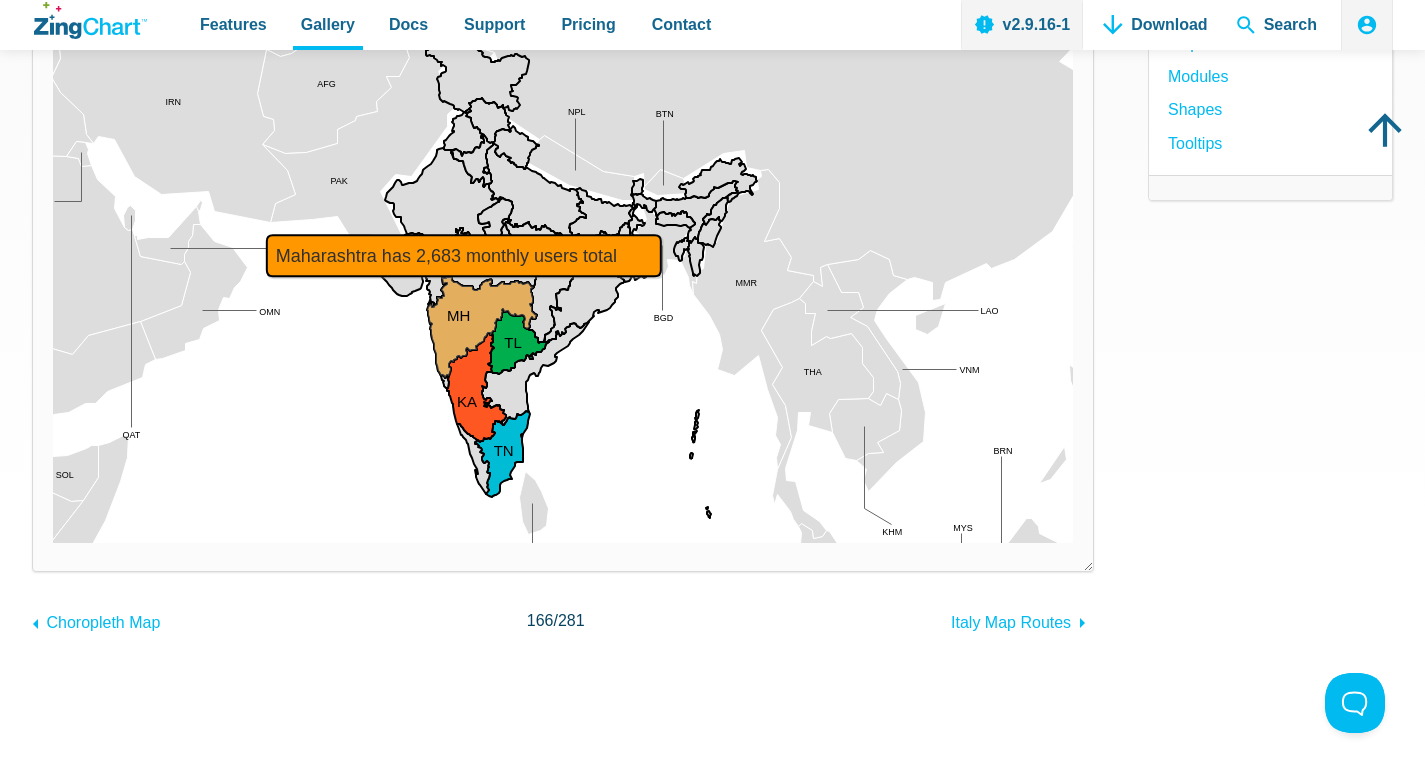 click at bounding box center [53, 543] 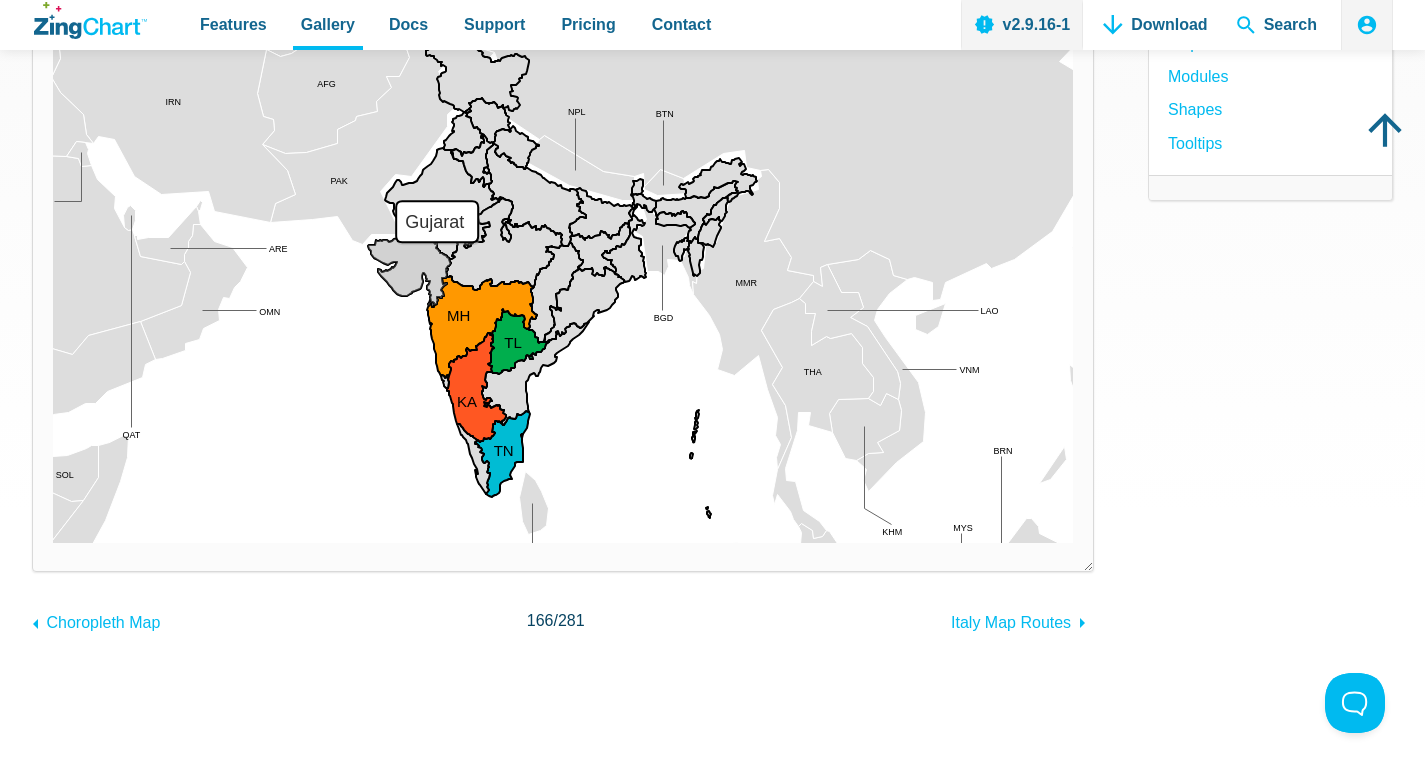 click at bounding box center [53, 543] 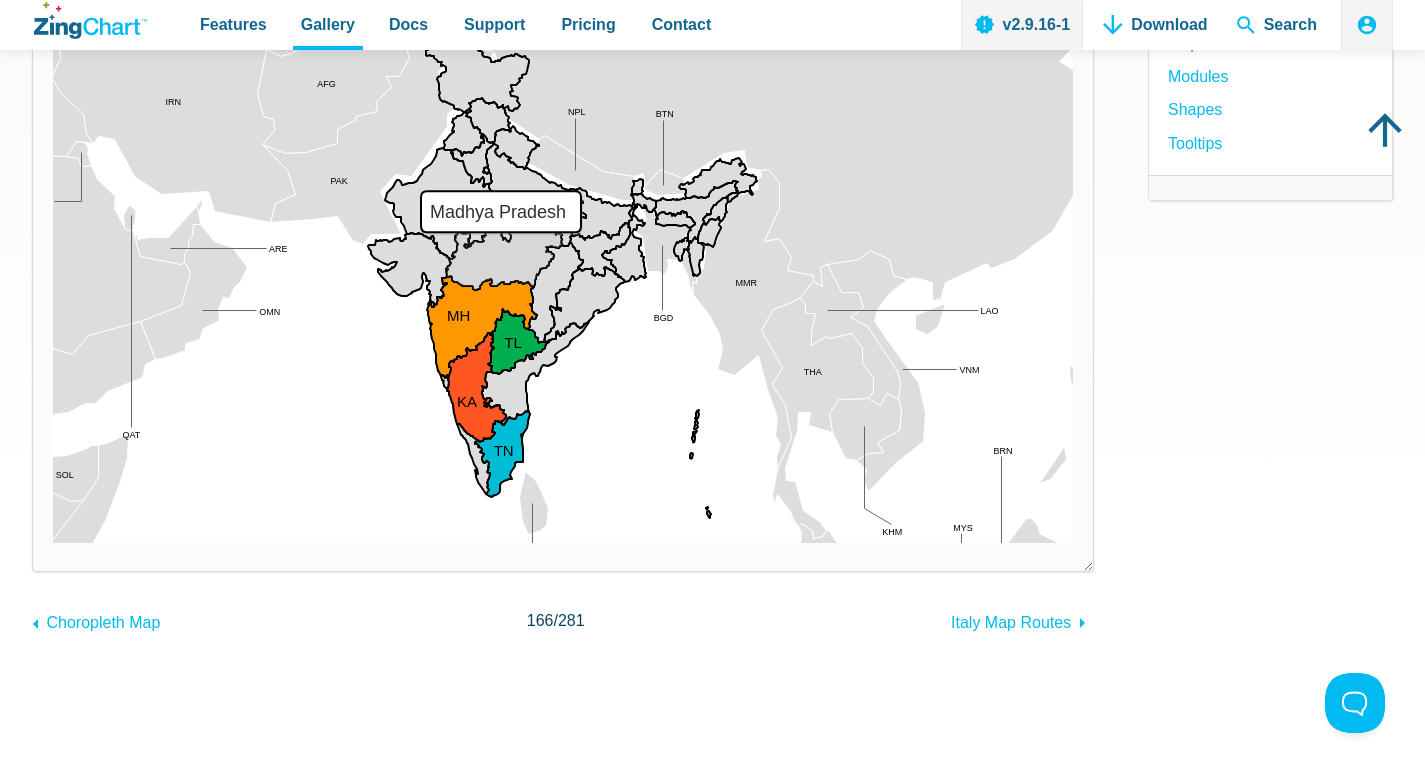 click at bounding box center (53, 543) 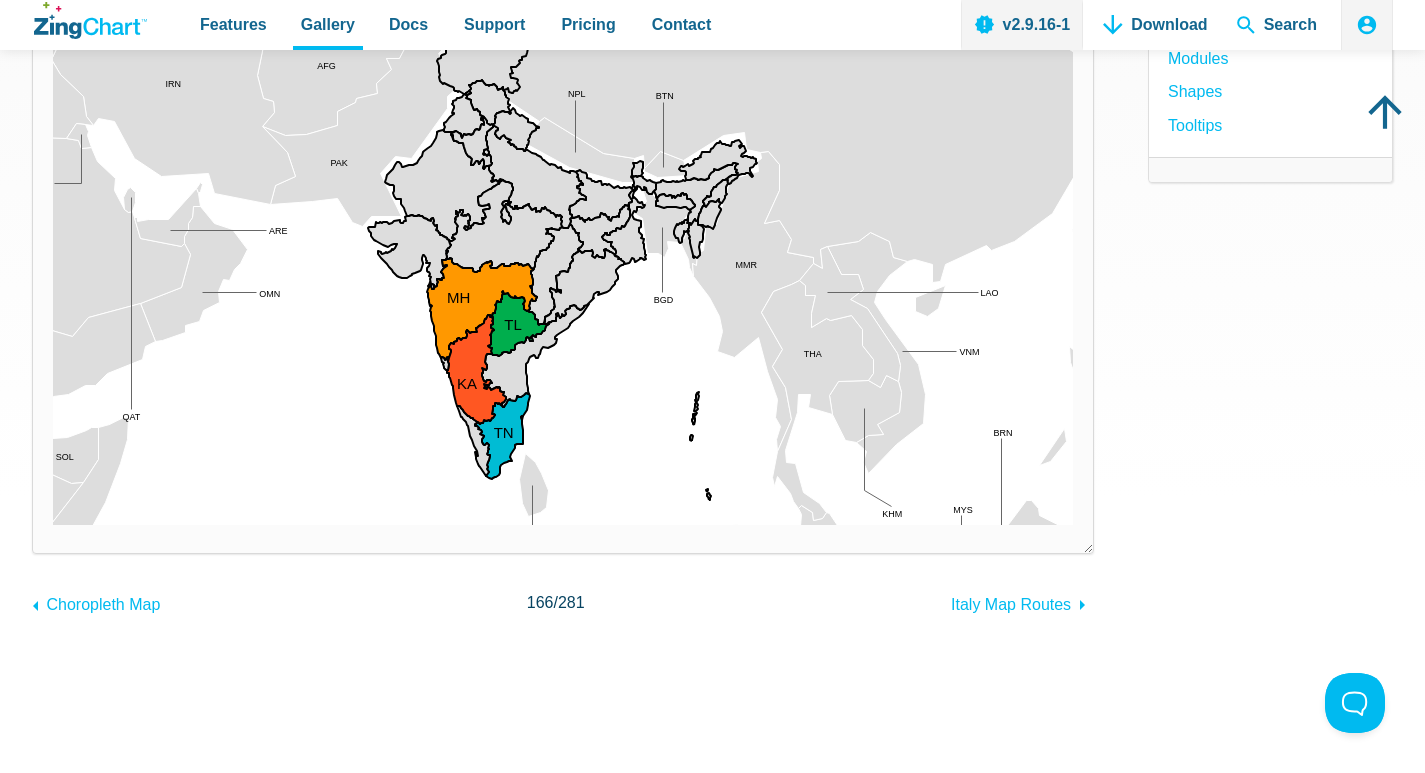scroll, scrollTop: 300, scrollLeft: 0, axis: vertical 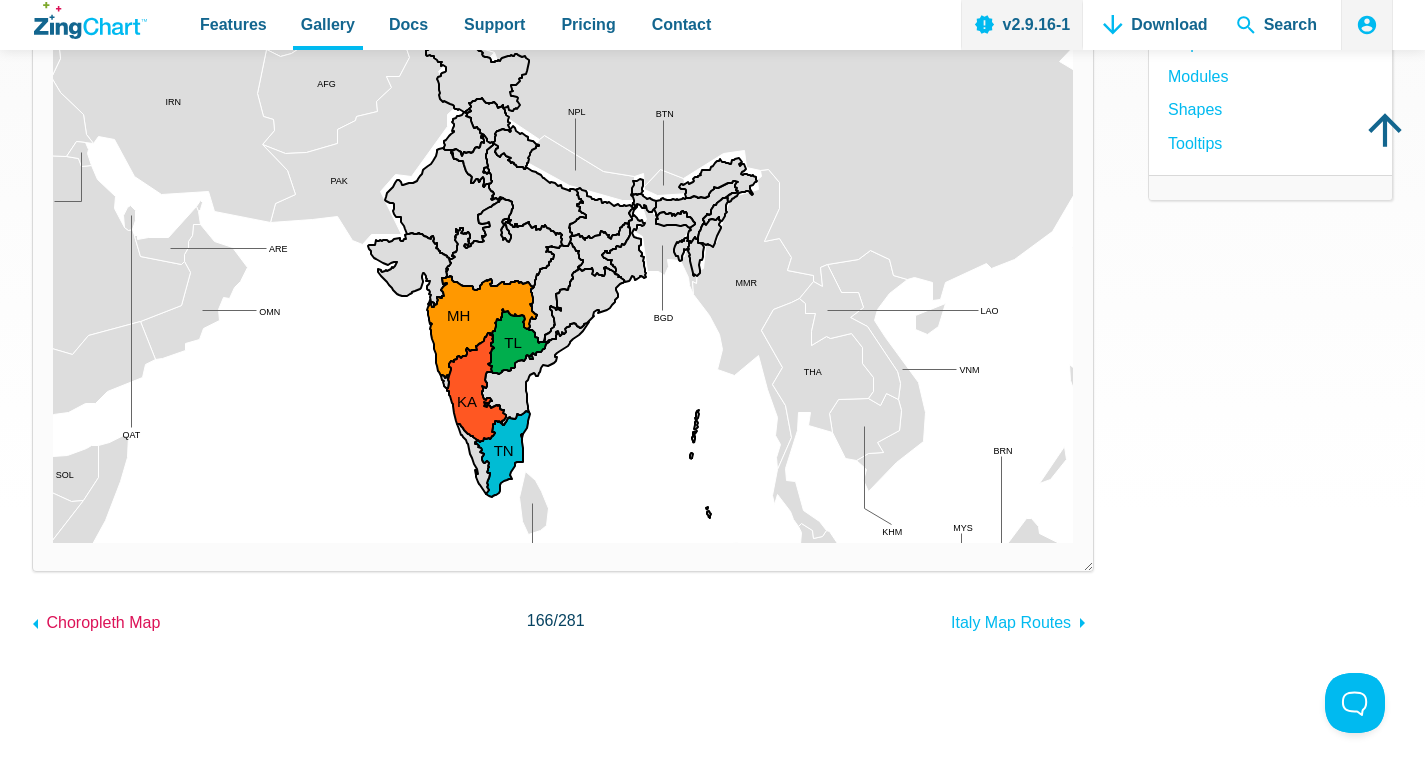 click on "Choropleth Map" at bounding box center [103, 622] 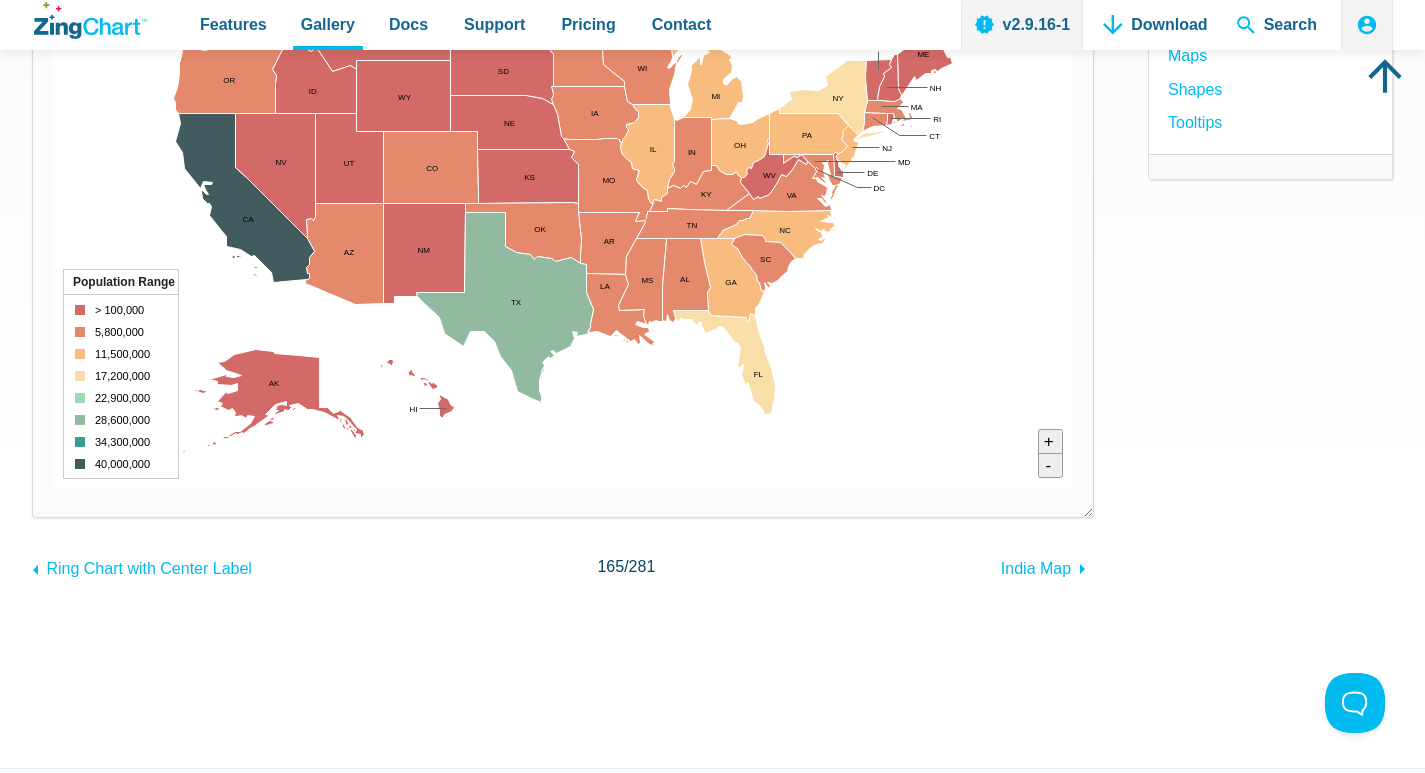 scroll, scrollTop: 400, scrollLeft: 0, axis: vertical 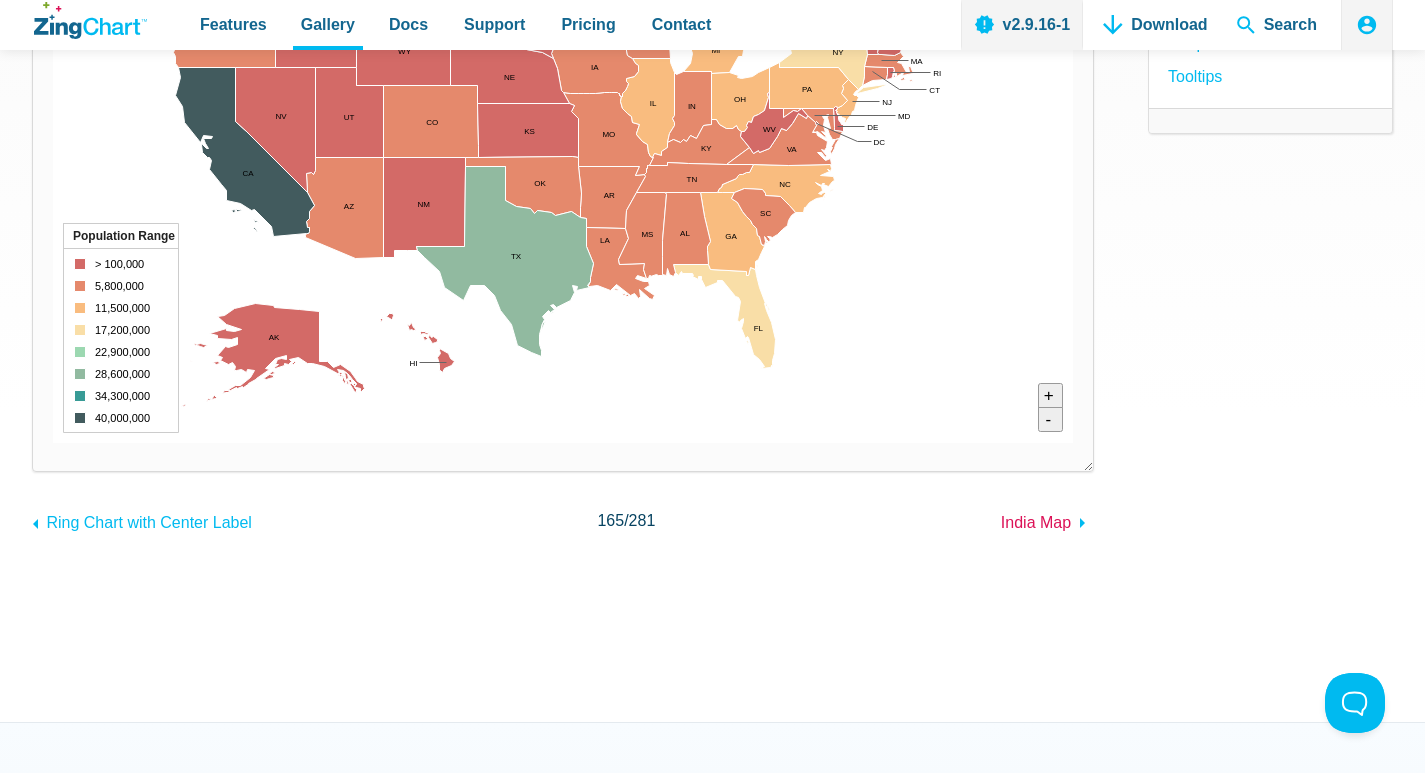 click on "India Map" at bounding box center (1036, 522) 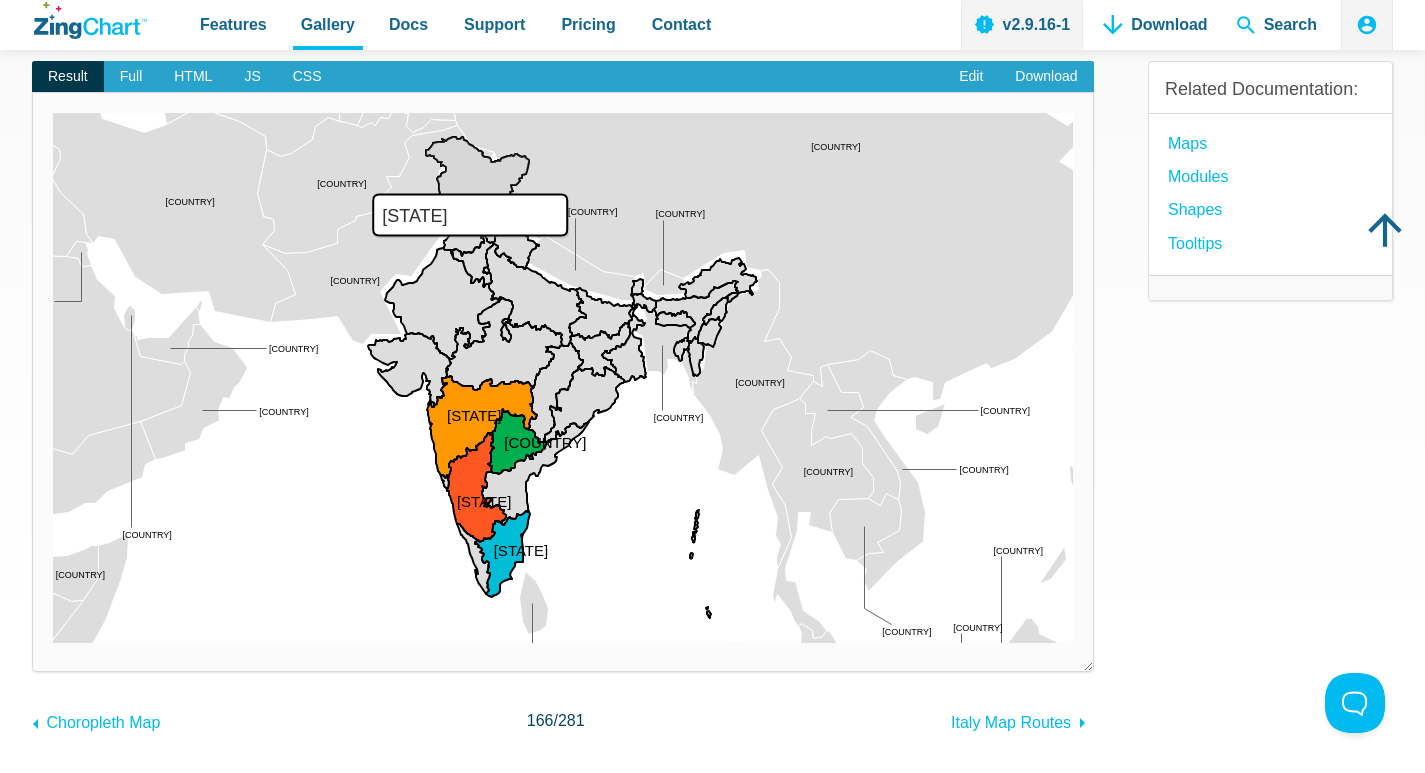 scroll, scrollTop: 0, scrollLeft: 0, axis: both 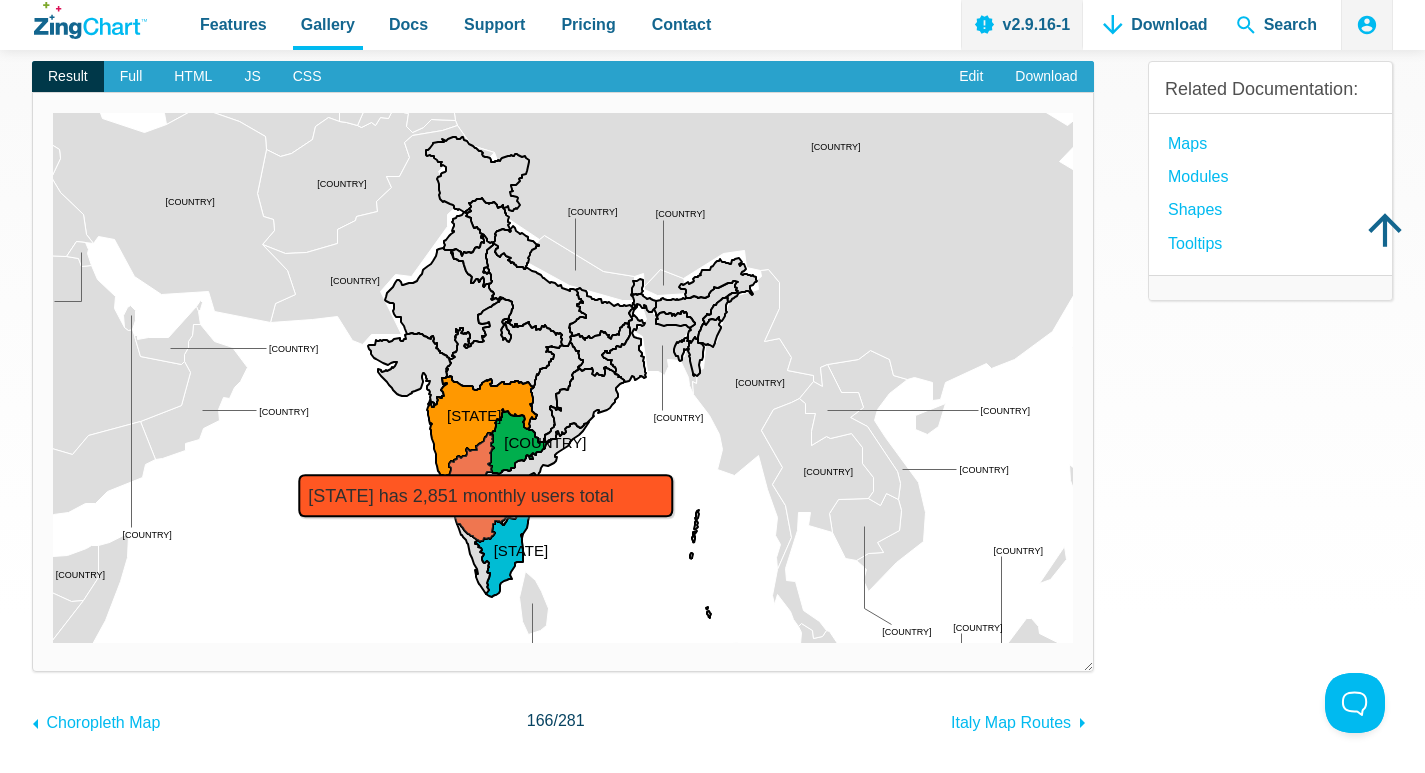 drag, startPoint x: 470, startPoint y: 174, endPoint x: 486, endPoint y: 538, distance: 364.35147 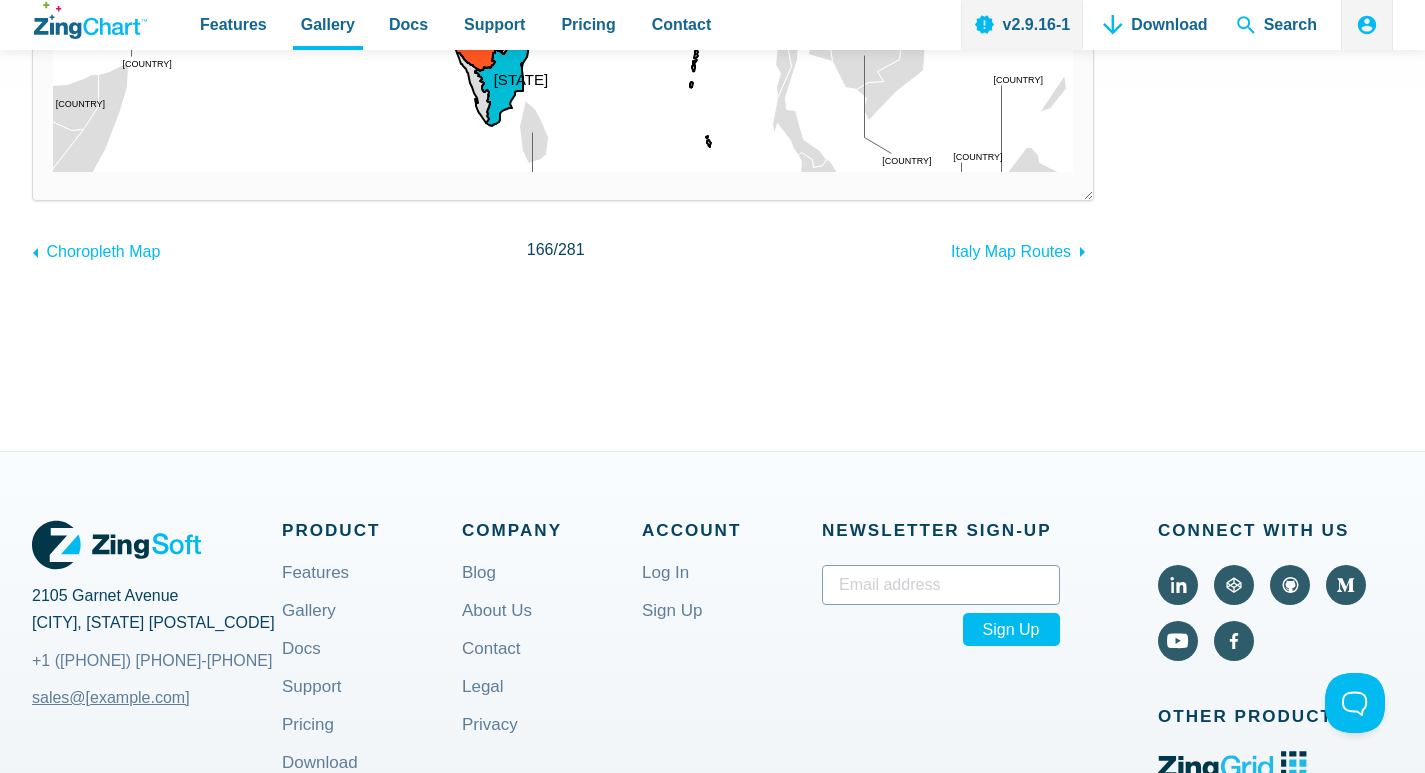 scroll, scrollTop: 300, scrollLeft: 0, axis: vertical 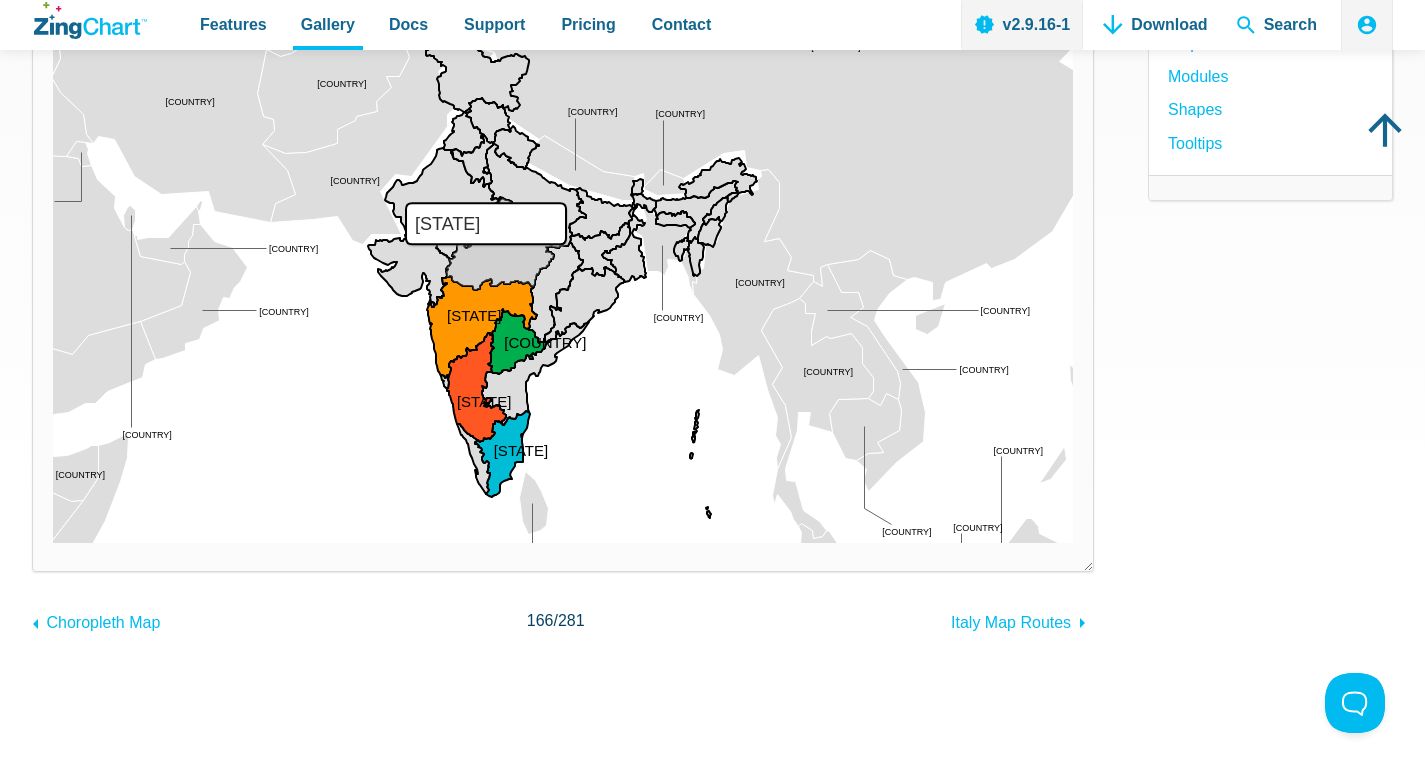 click at bounding box center (53, 543) 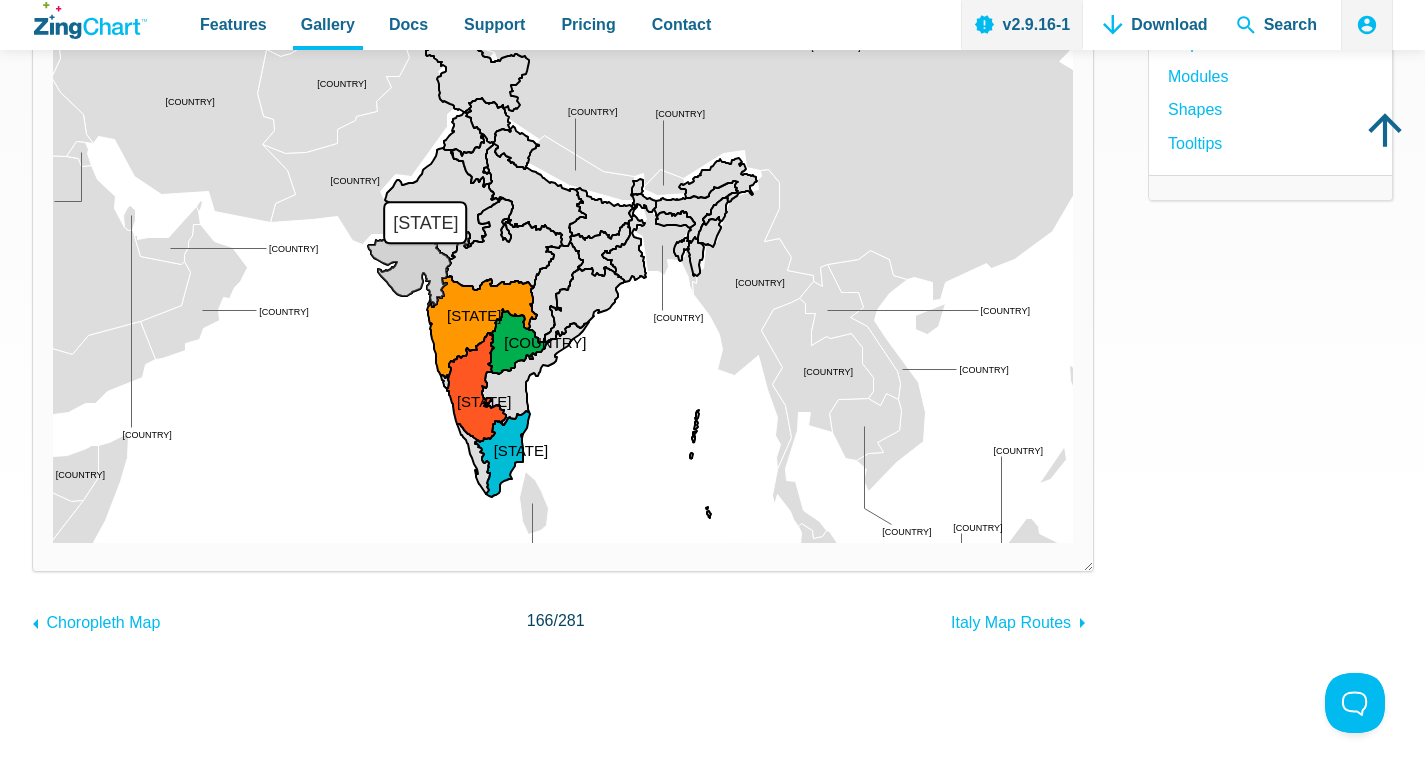 click at bounding box center [53, 543] 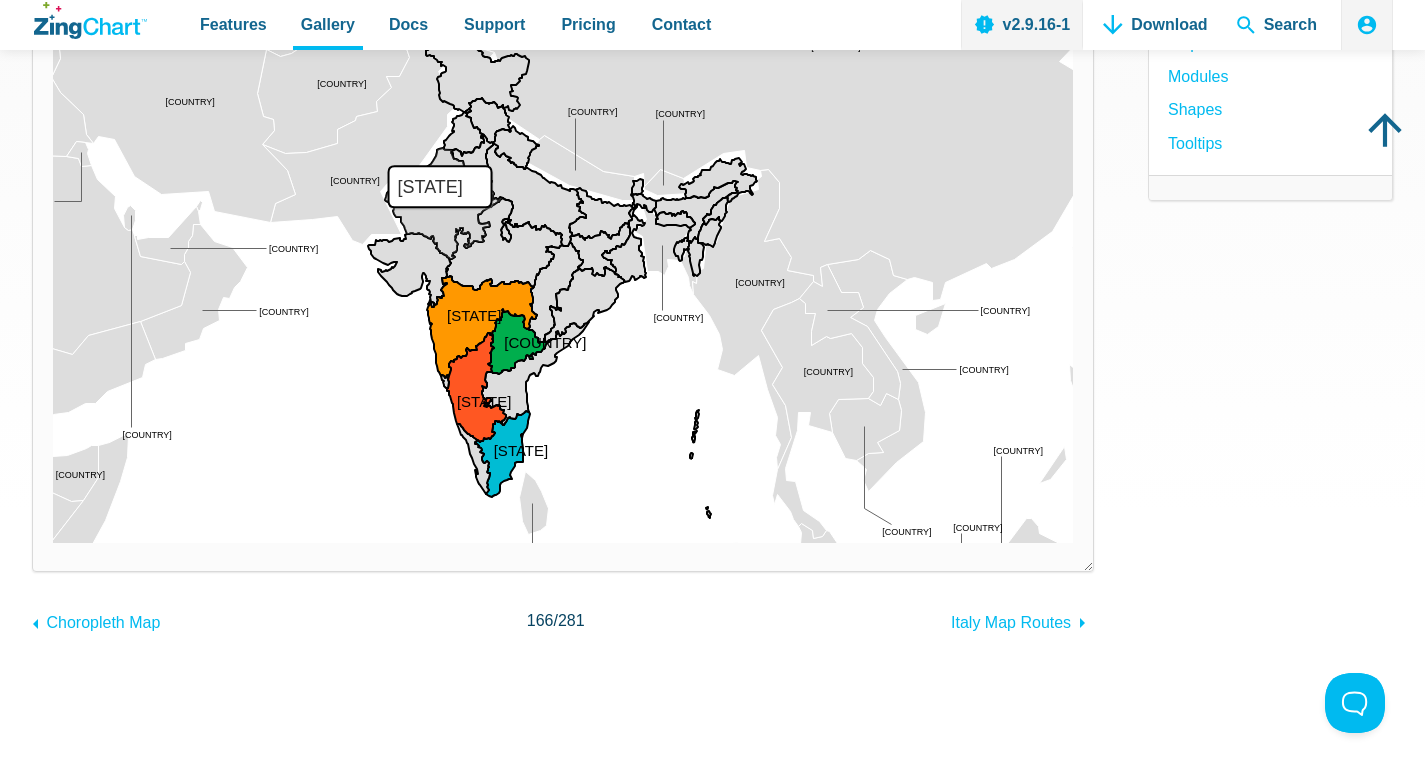 click at bounding box center (53, 543) 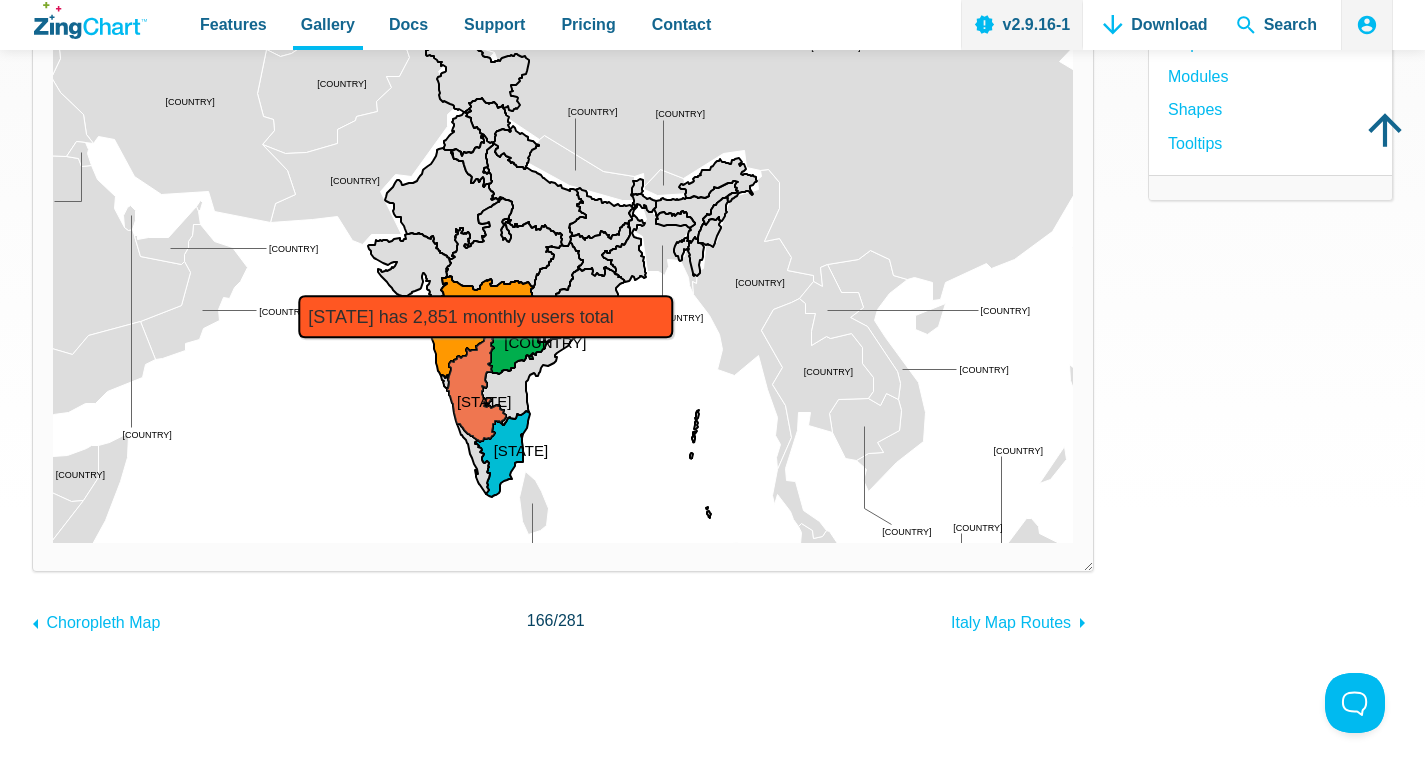 click at bounding box center [53, 543] 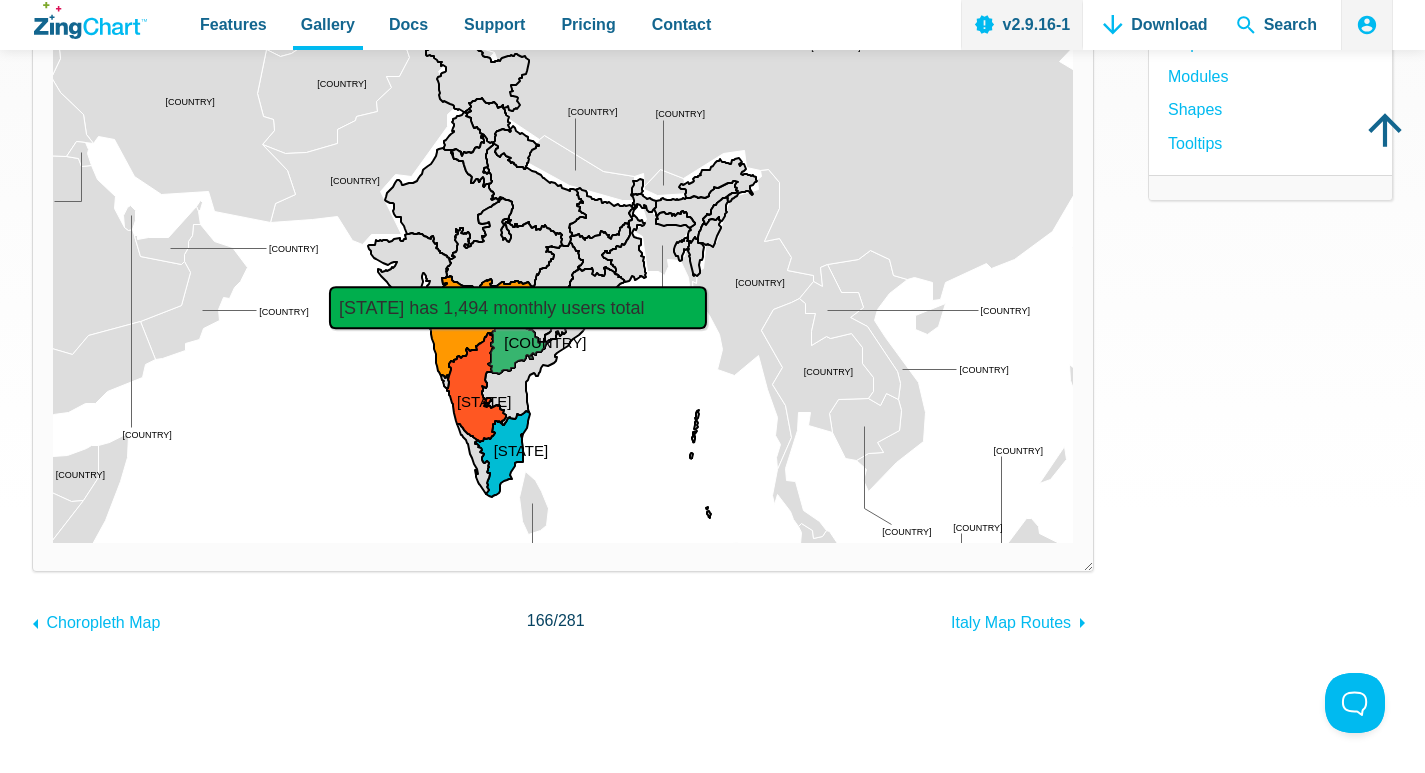 click at bounding box center [53, 543] 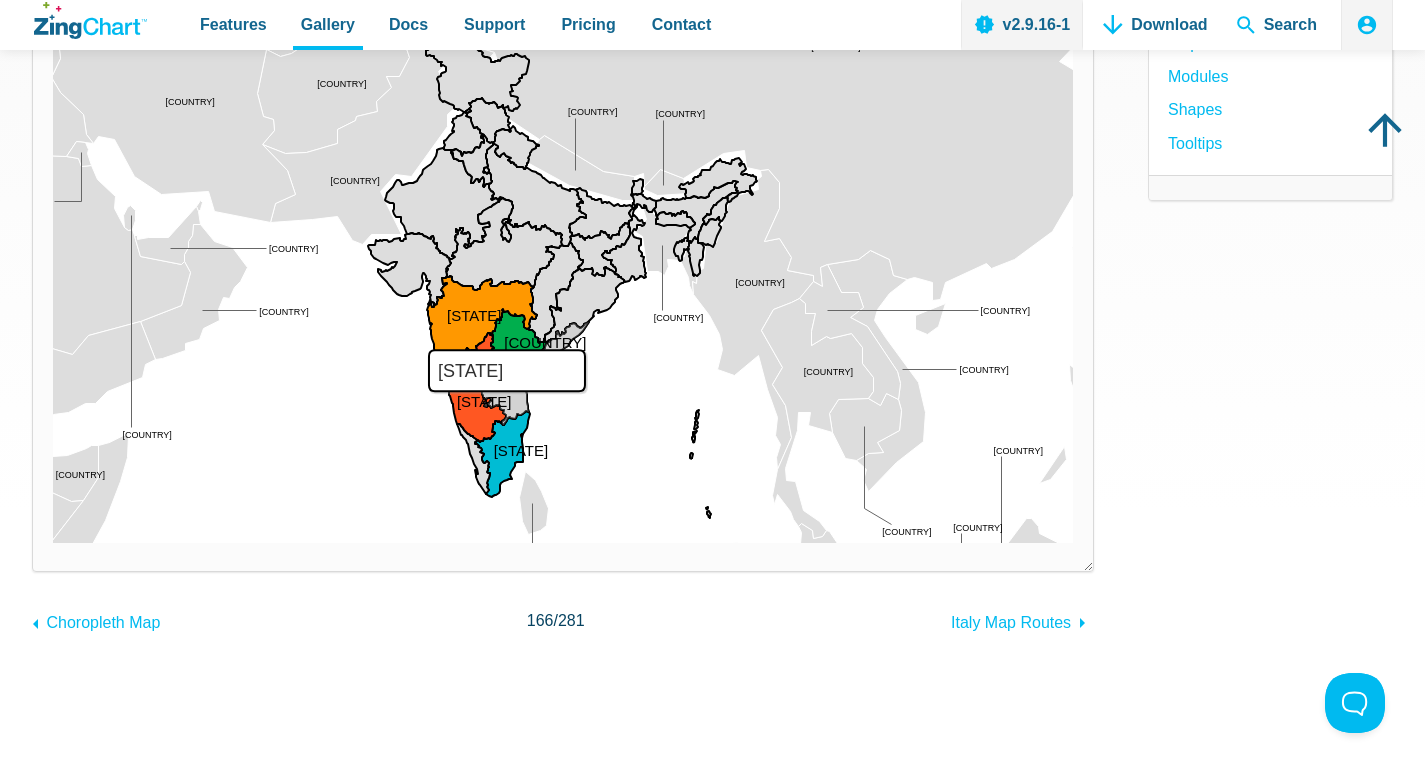 click at bounding box center [53, 543] 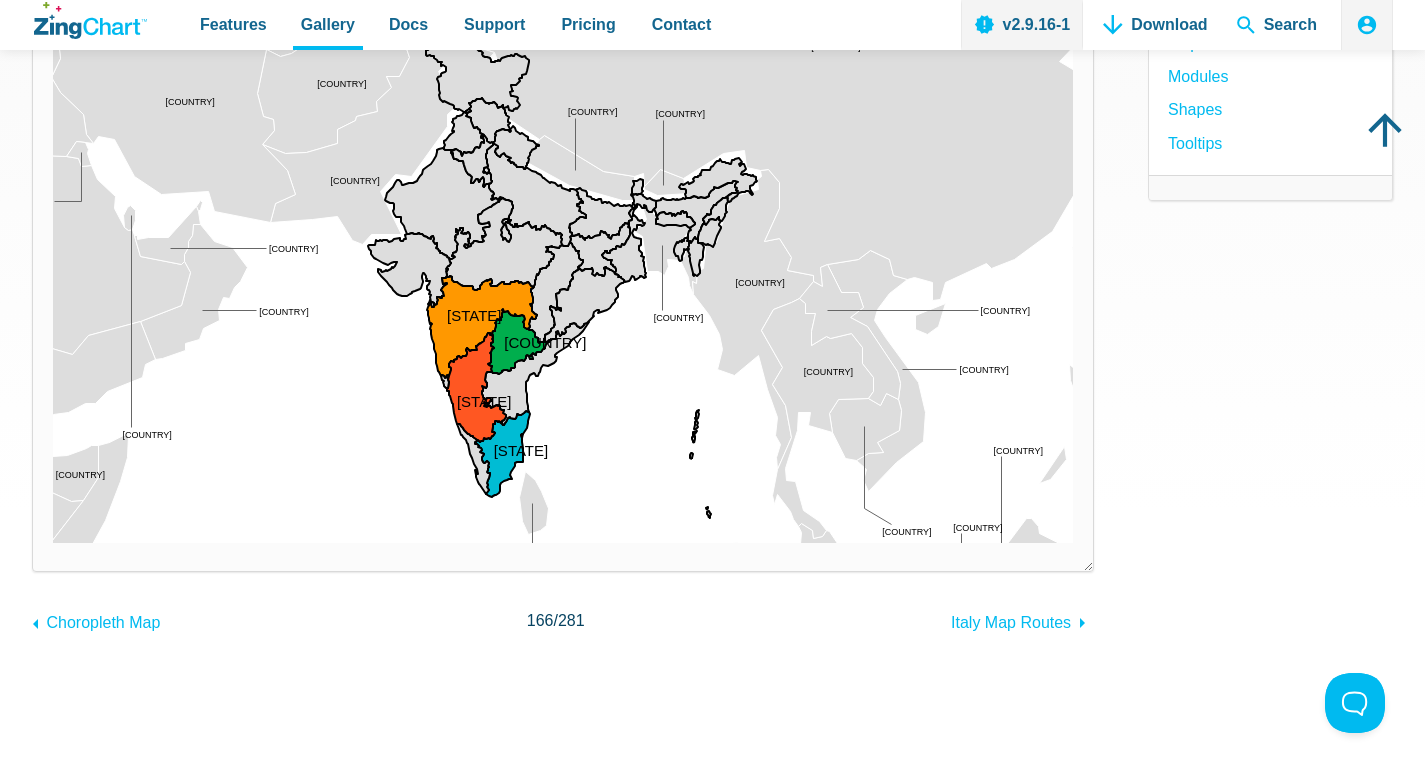 click at bounding box center (53, 543) 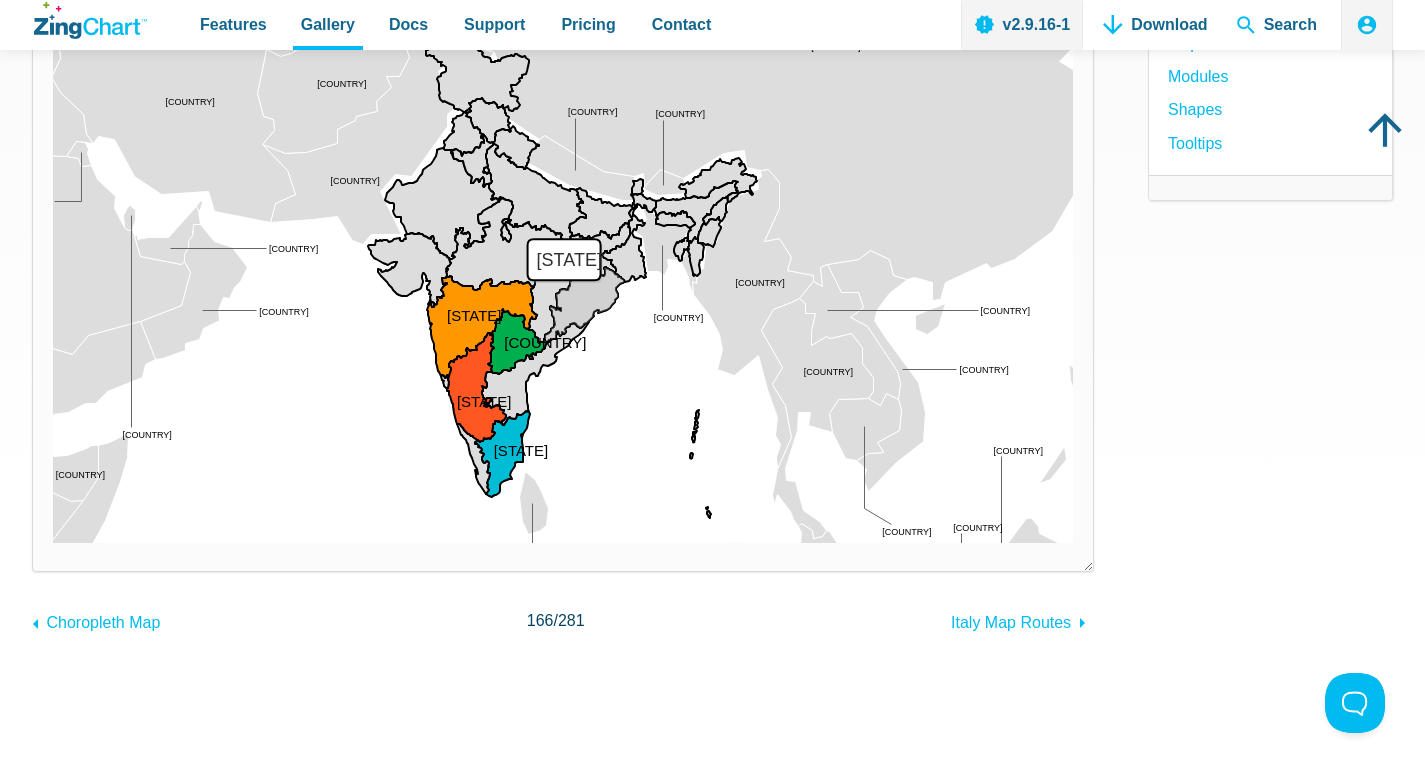 click at bounding box center [53, 543] 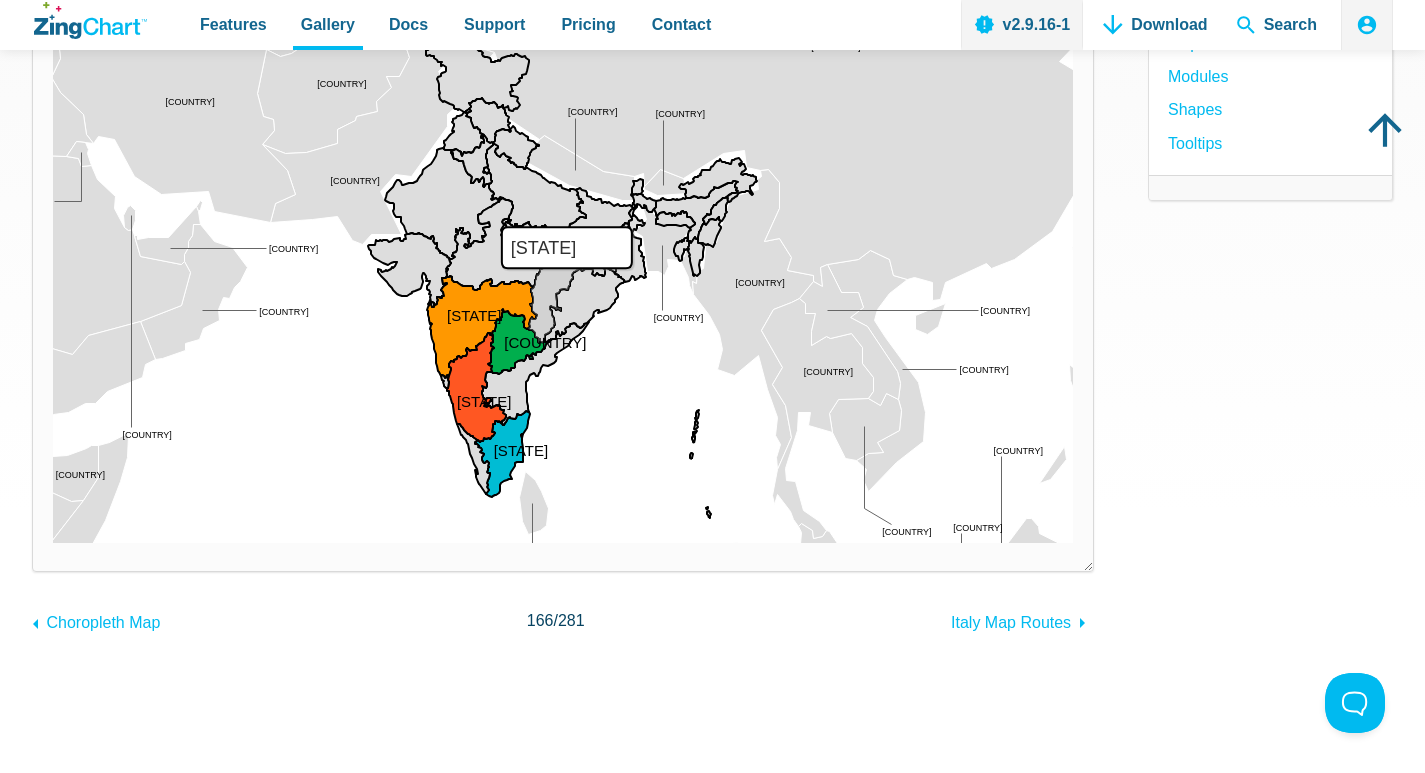 click at bounding box center [53, 543] 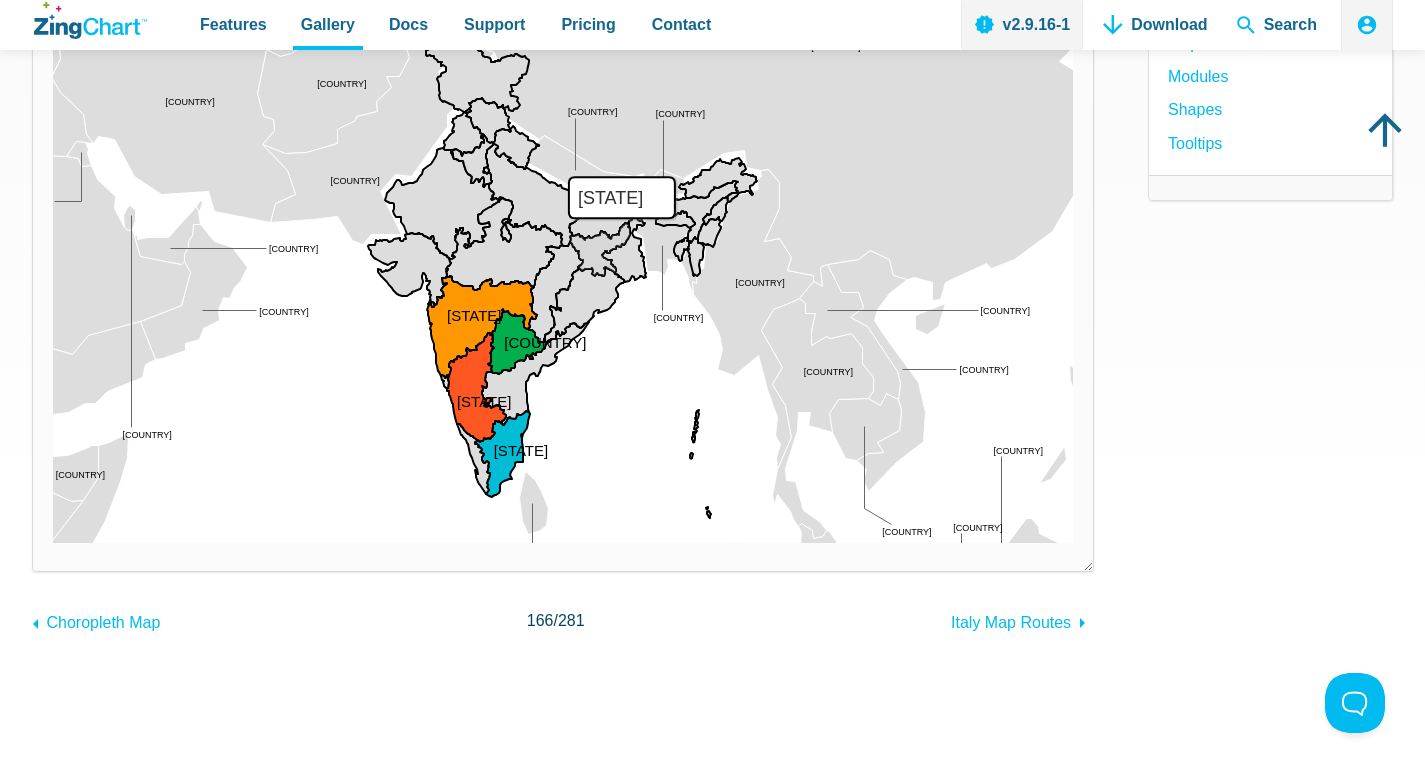 click at bounding box center (53, 543) 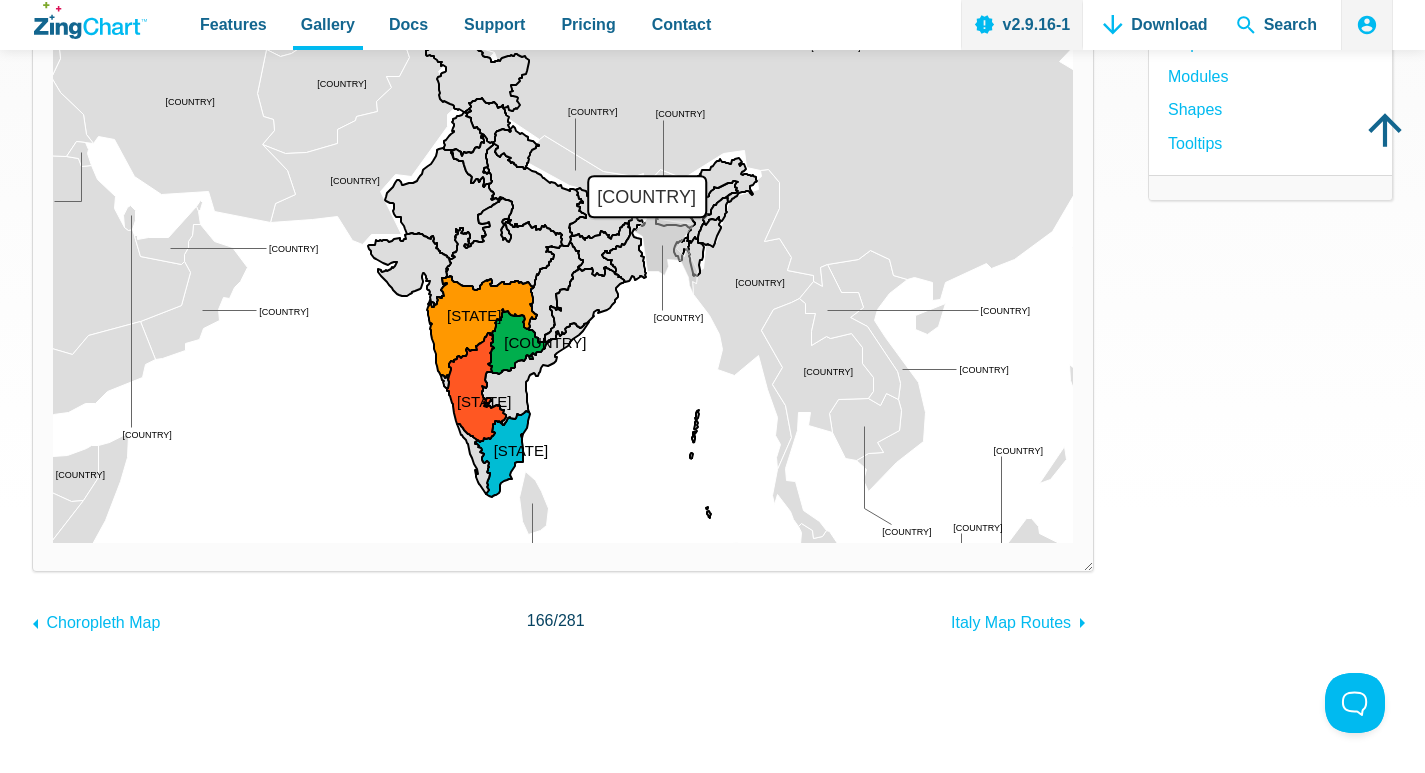 drag, startPoint x: 647, startPoint y: 239, endPoint x: 661, endPoint y: 213, distance: 29.529646 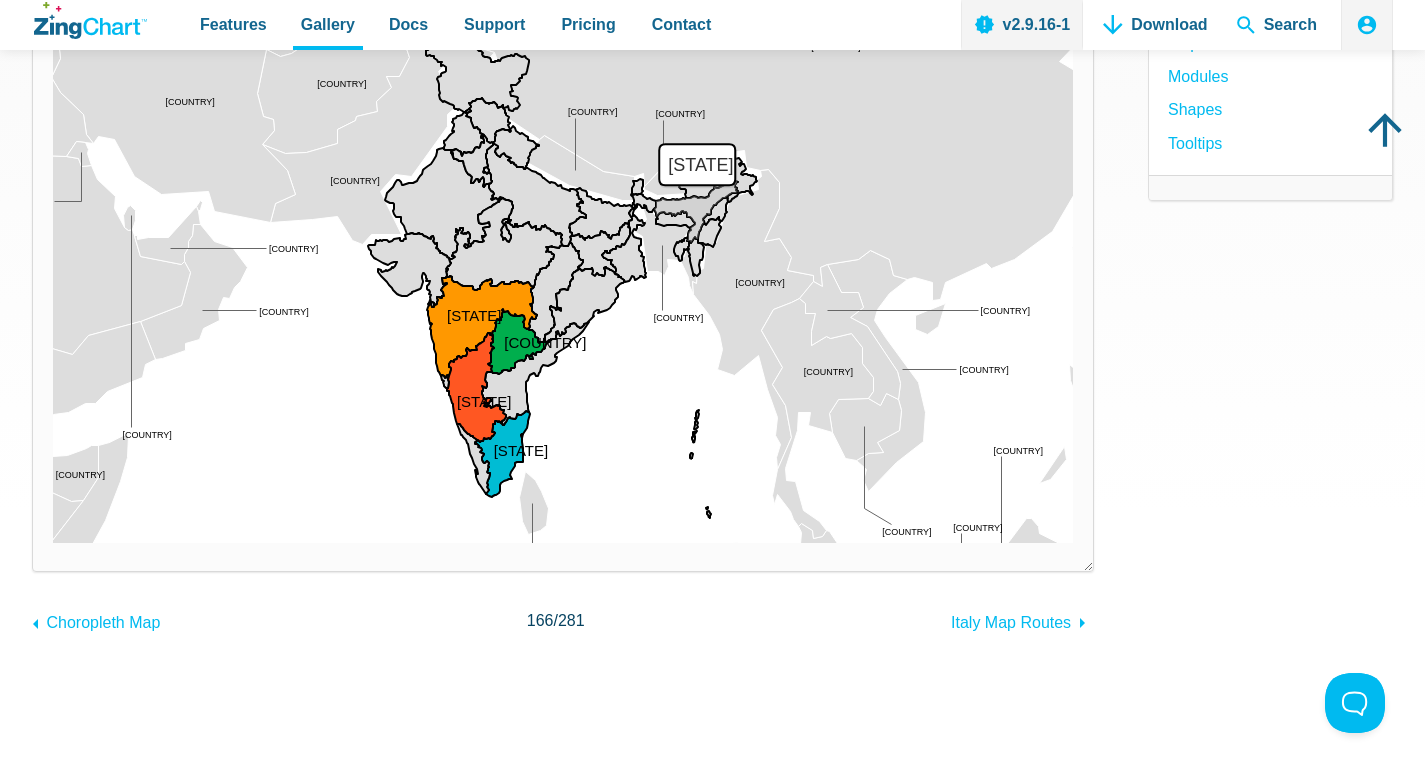 click at bounding box center (53, 543) 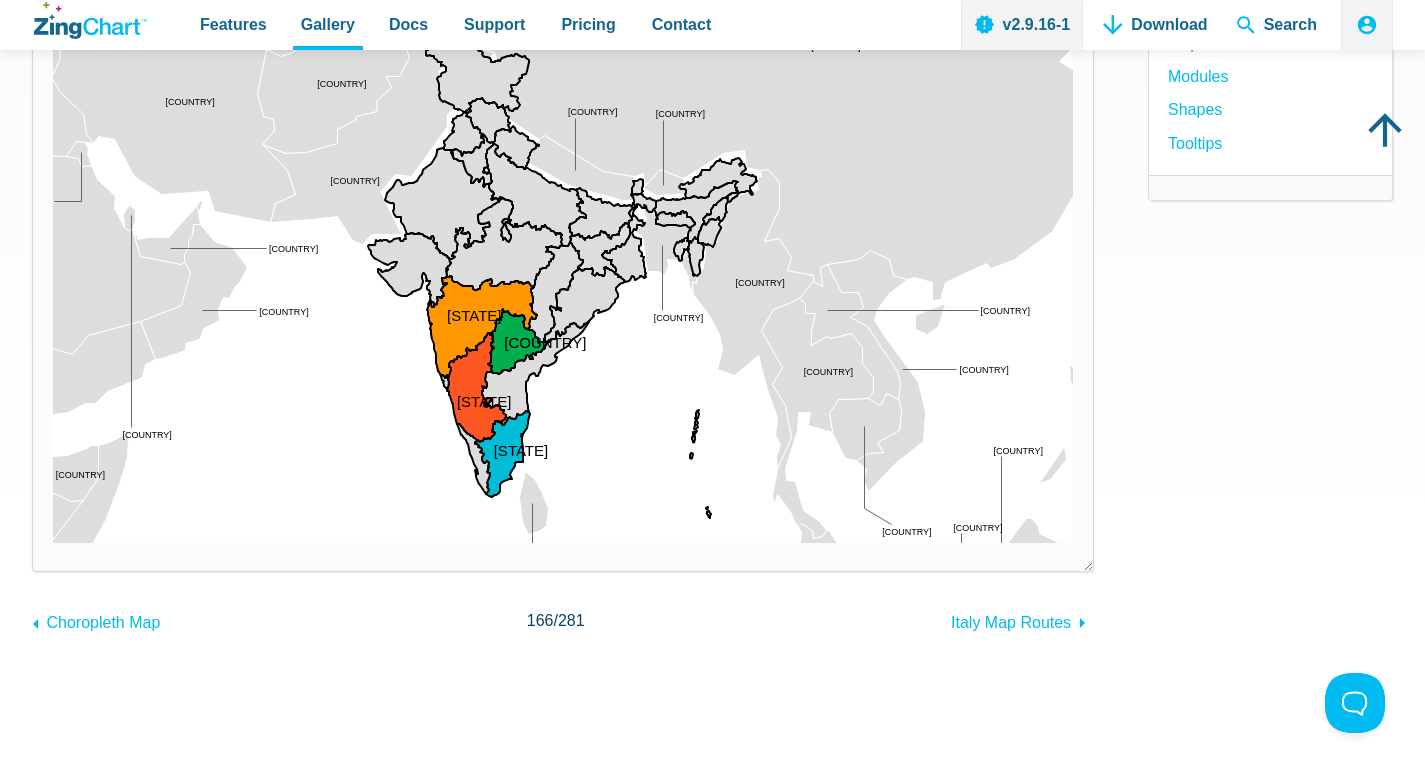click at bounding box center (53, 543) 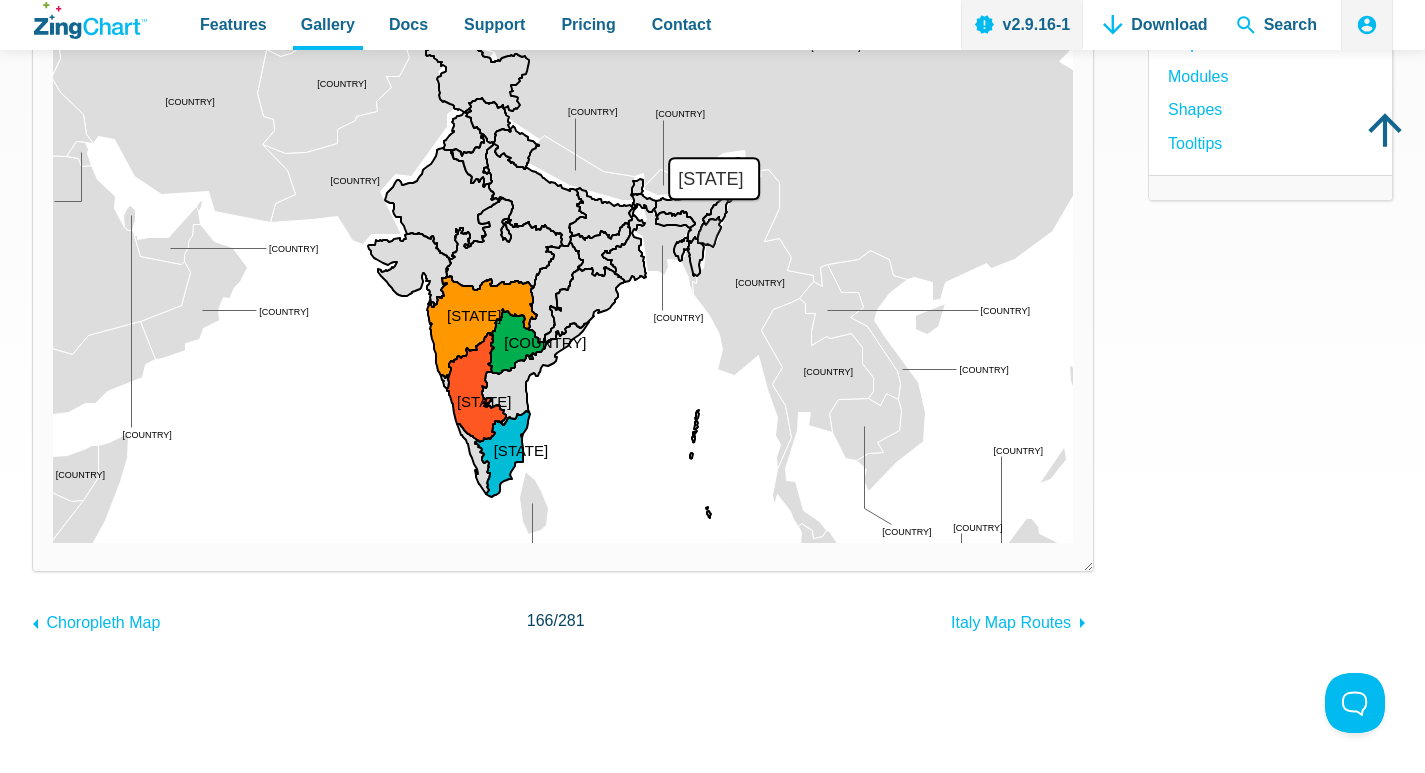click at bounding box center [53, 543] 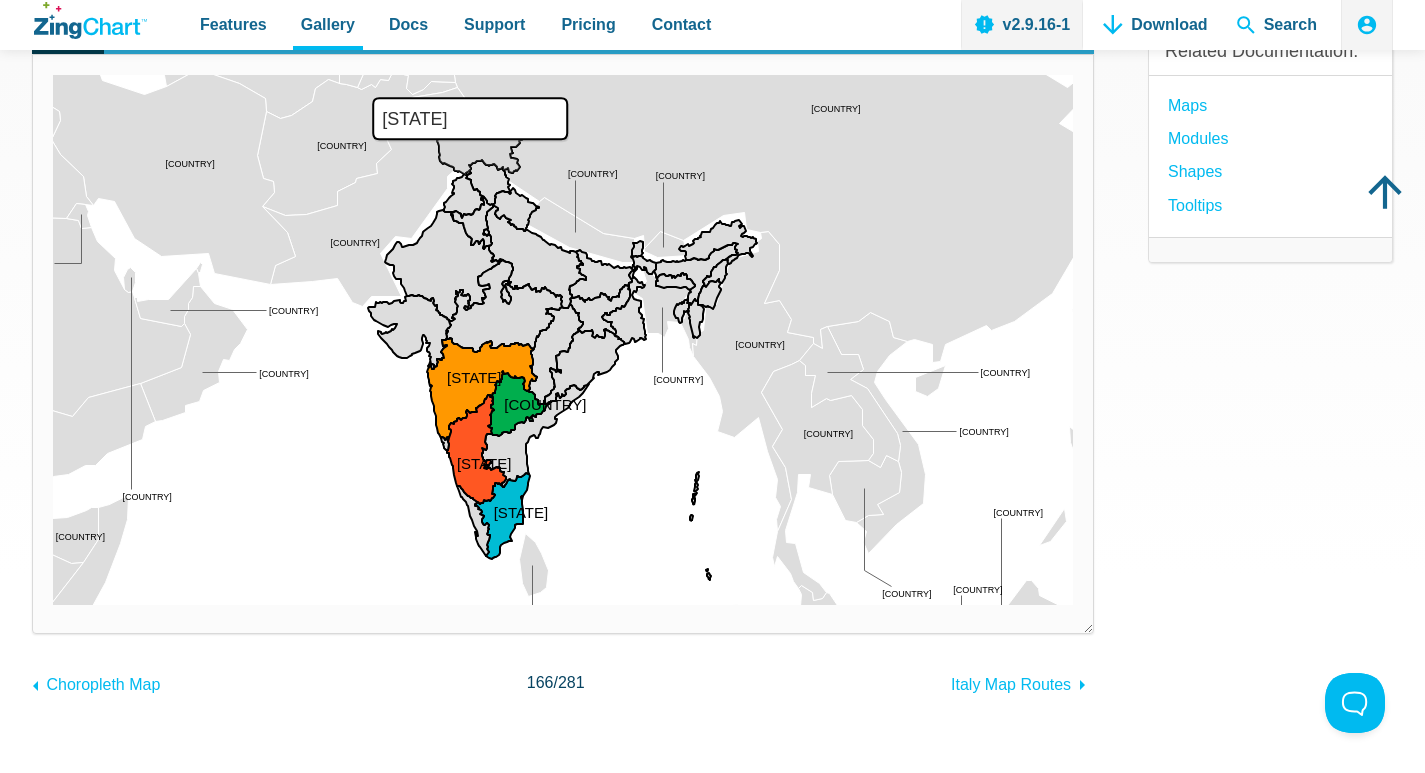 scroll, scrollTop: 200, scrollLeft: 0, axis: vertical 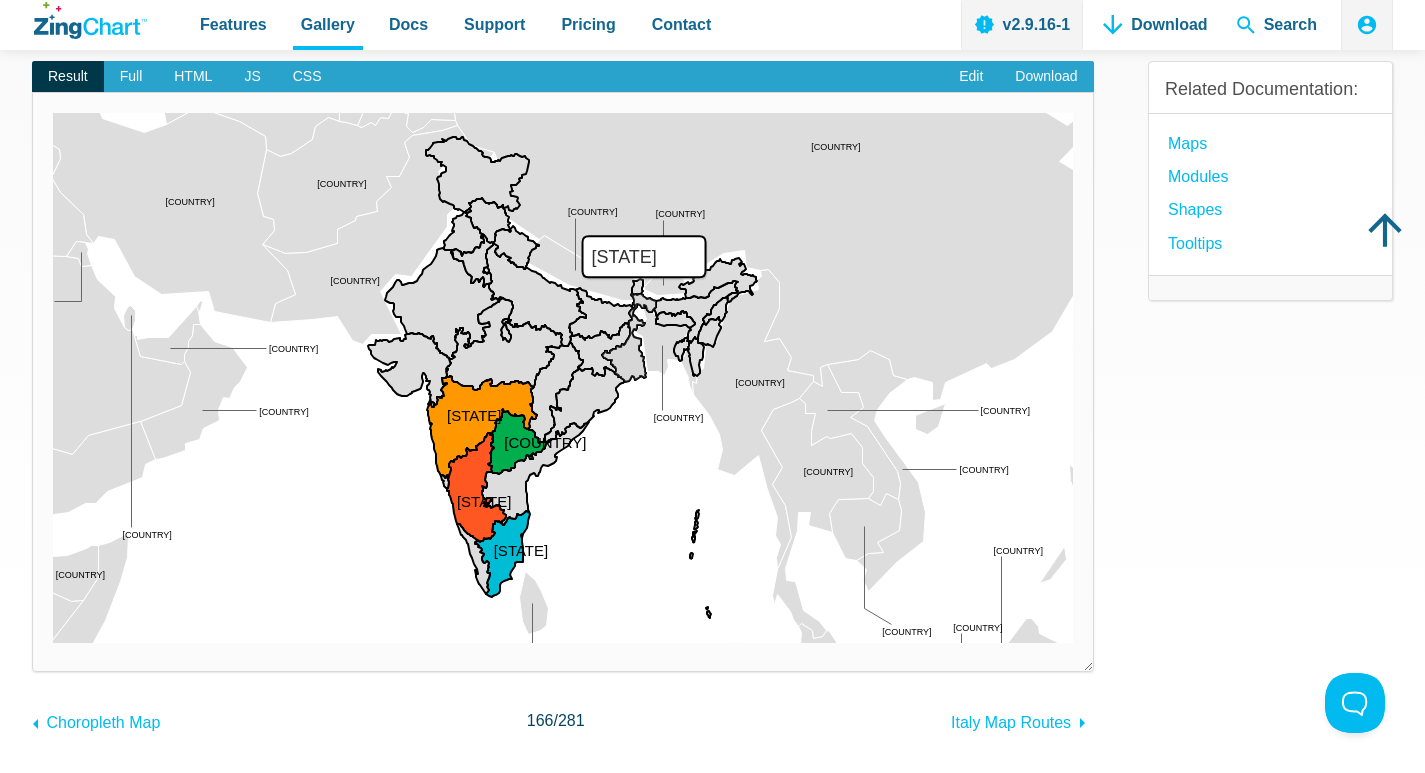 click at bounding box center (53, 643) 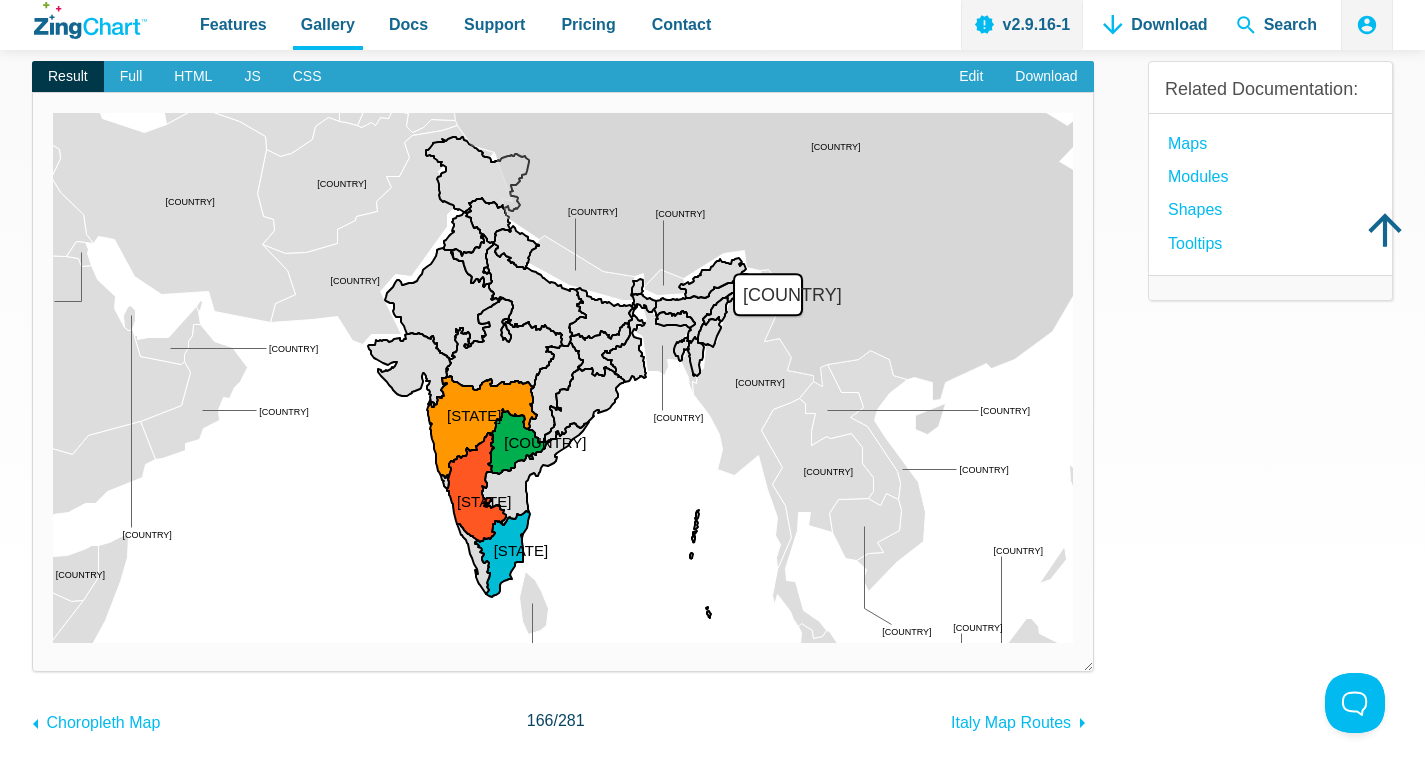 click at bounding box center [53, 643] 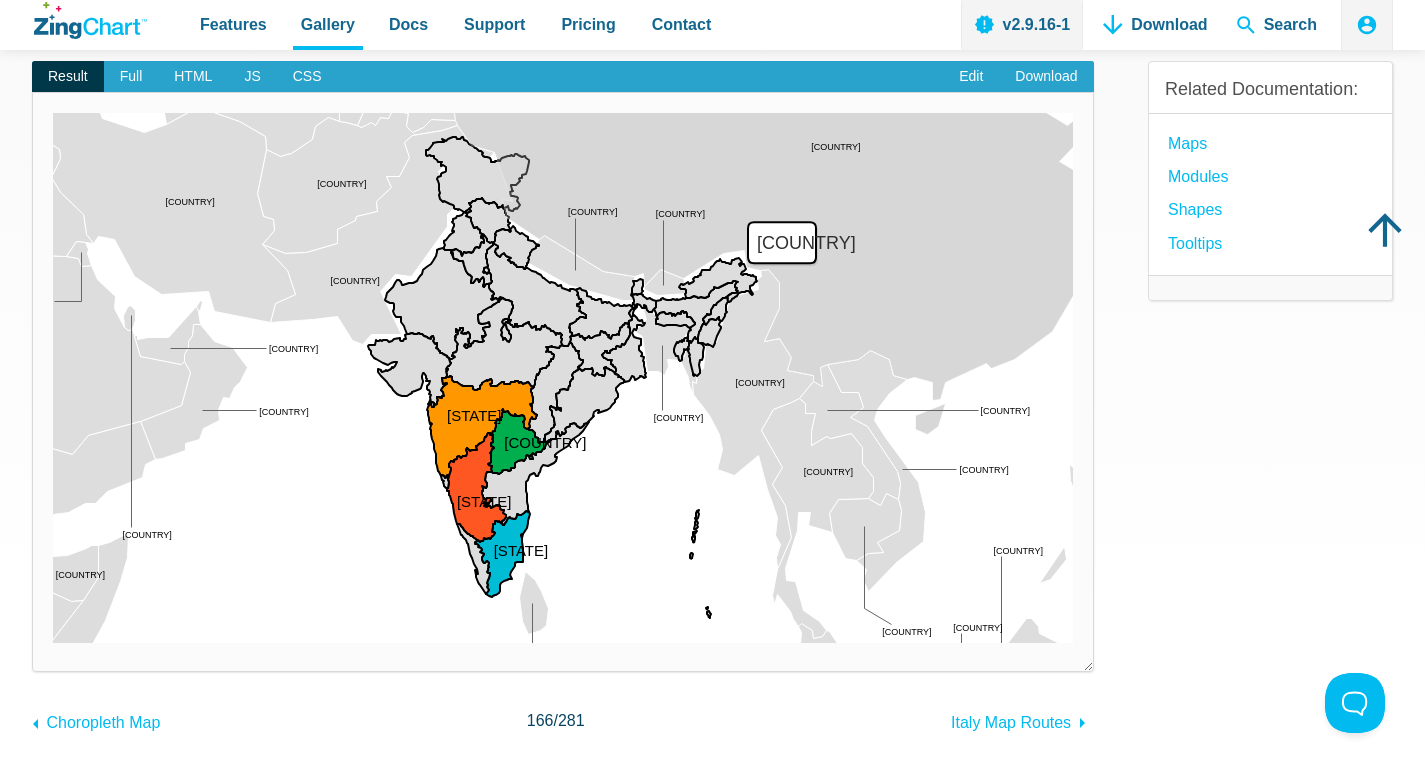 click at bounding box center (53, 643) 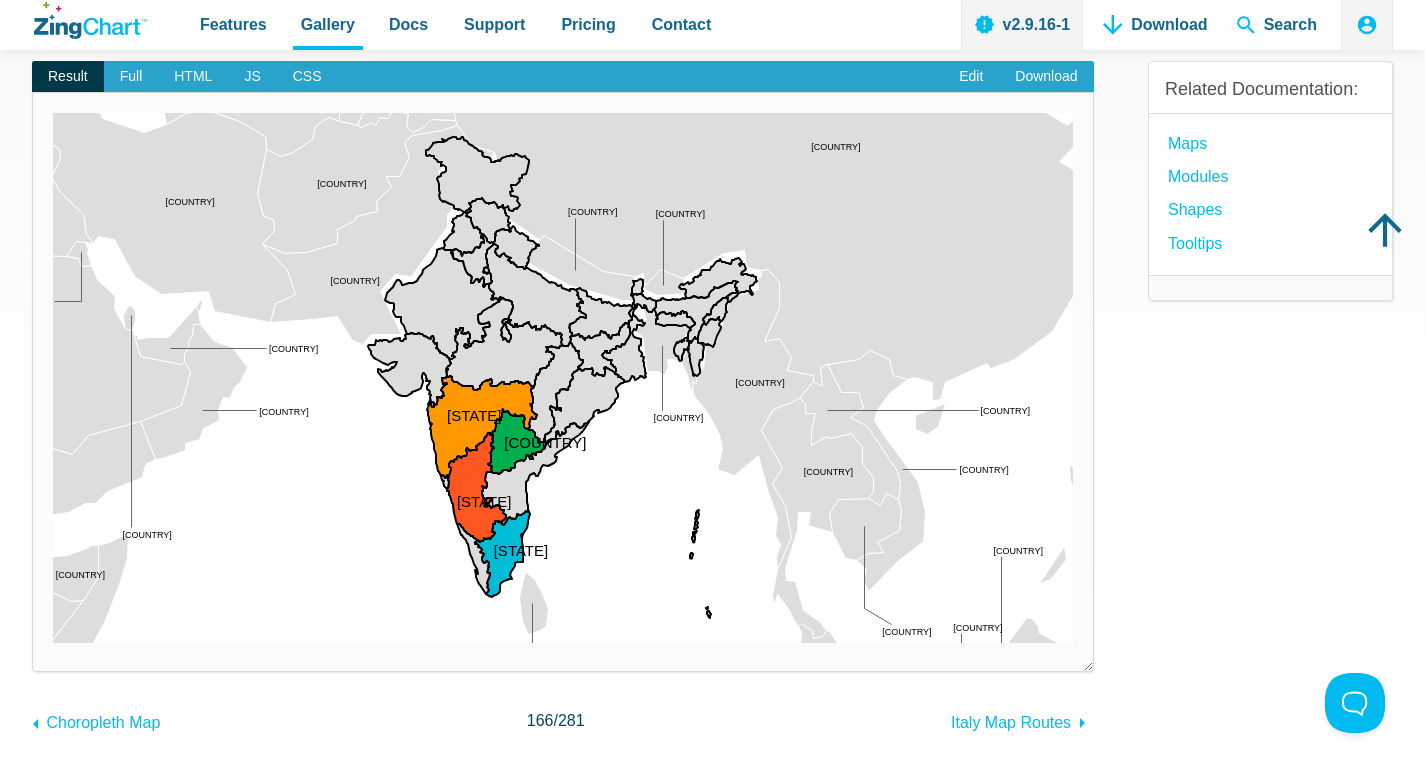 click at bounding box center [53, 643] 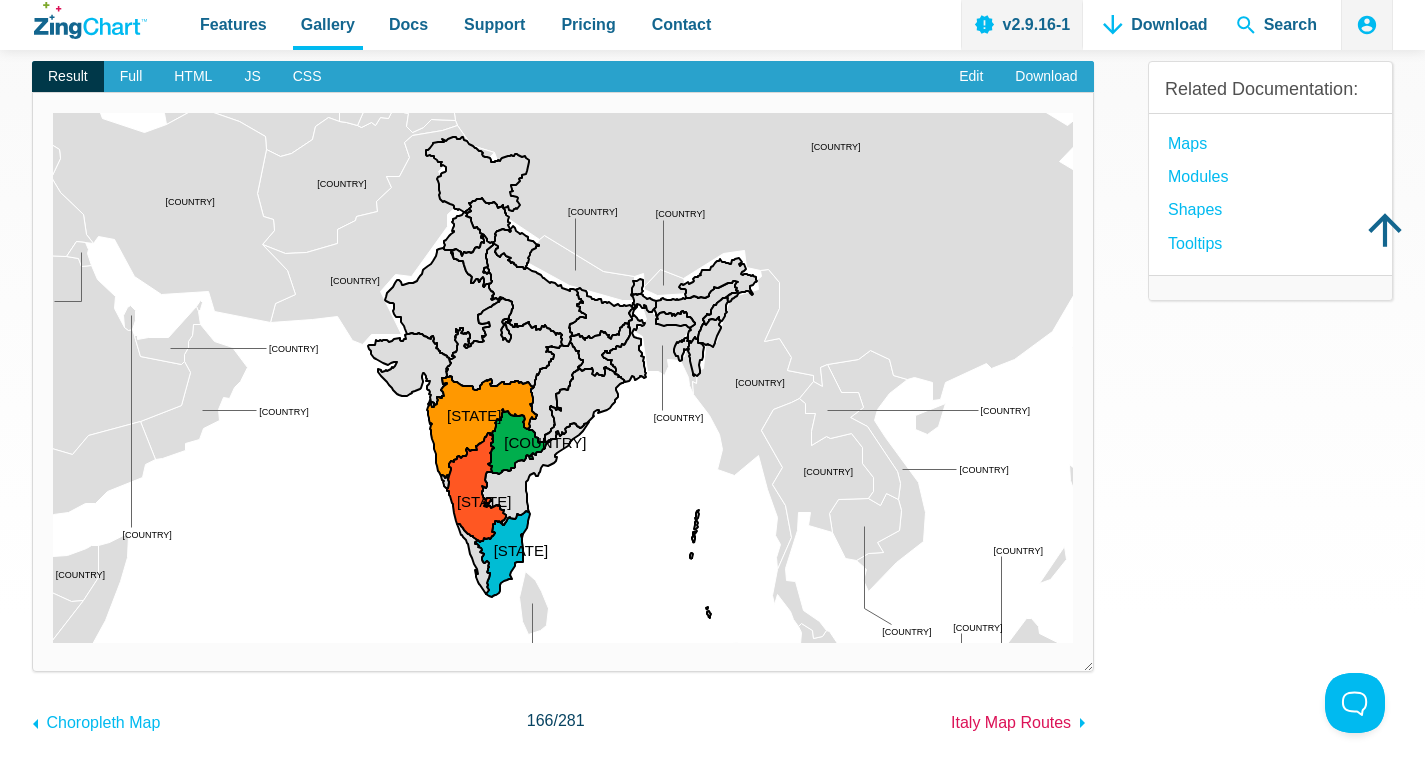 click on "Italy Map Routes" at bounding box center [1011, 722] 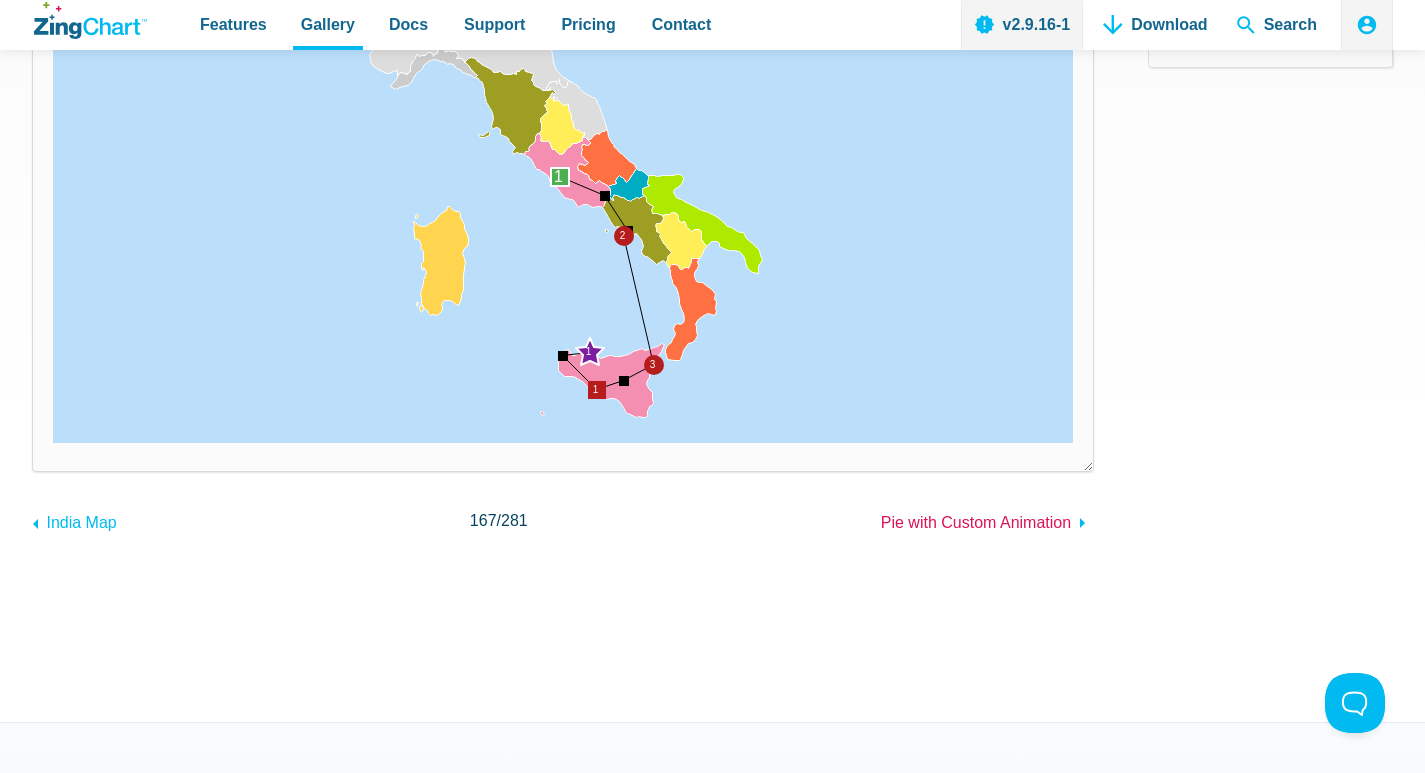 scroll, scrollTop: 0, scrollLeft: 0, axis: both 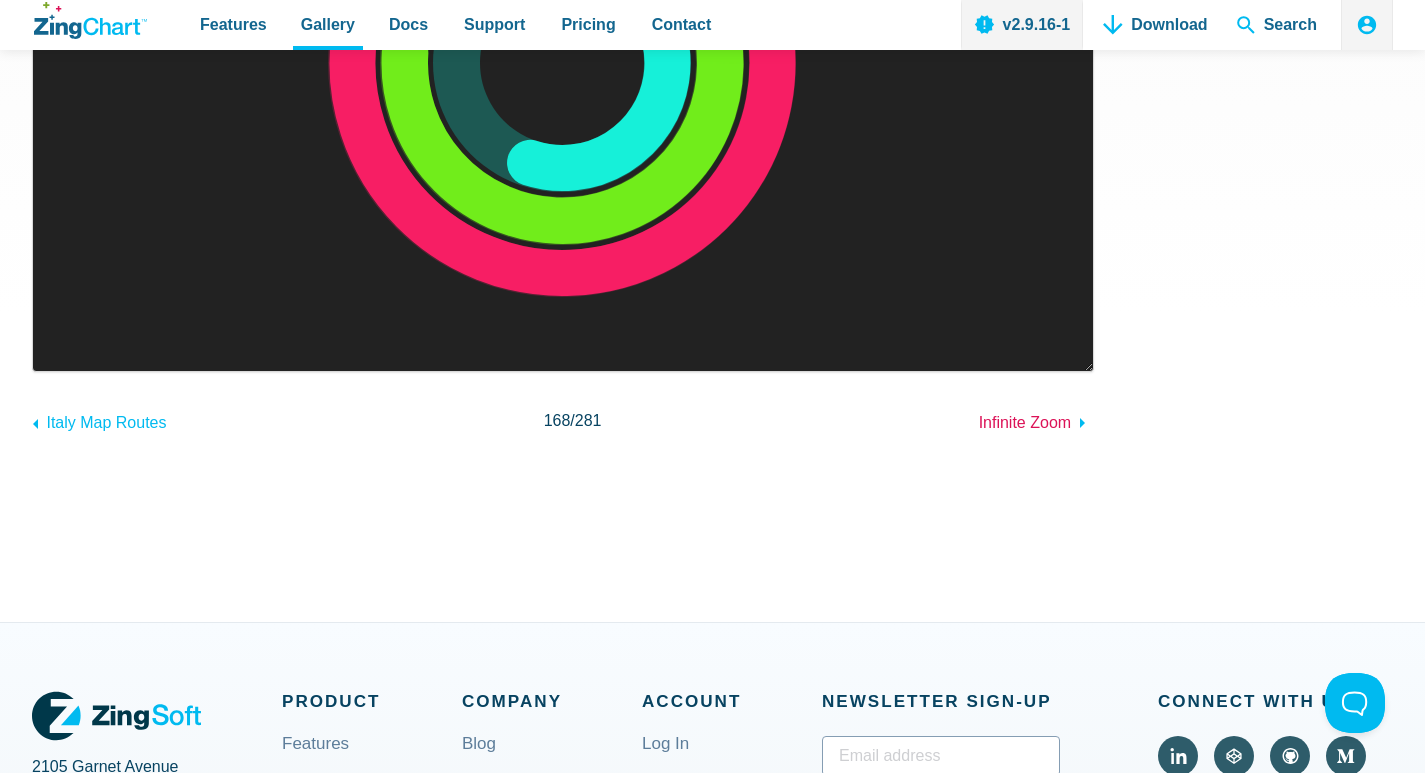 click on "Infinite Zoom" at bounding box center (1025, 422) 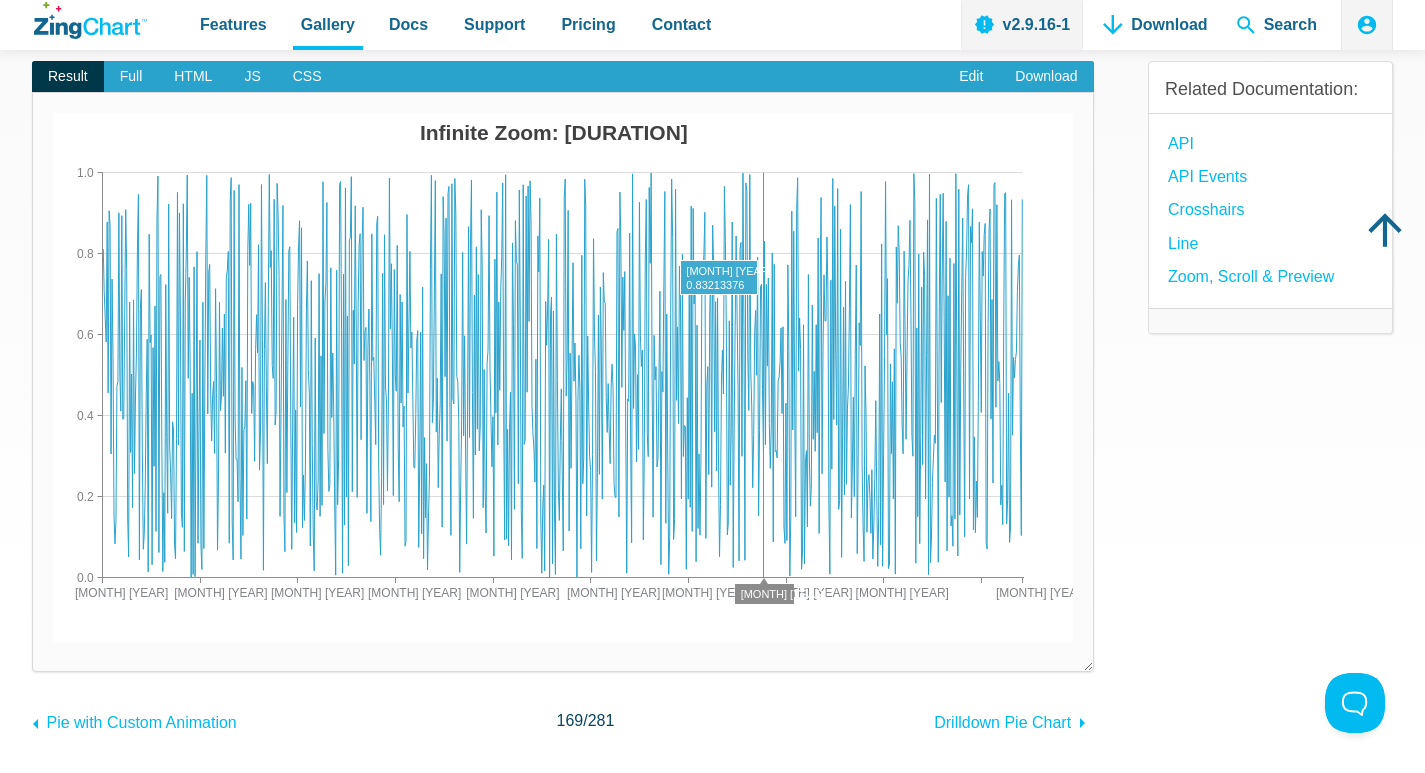 scroll, scrollTop: 0, scrollLeft: 0, axis: both 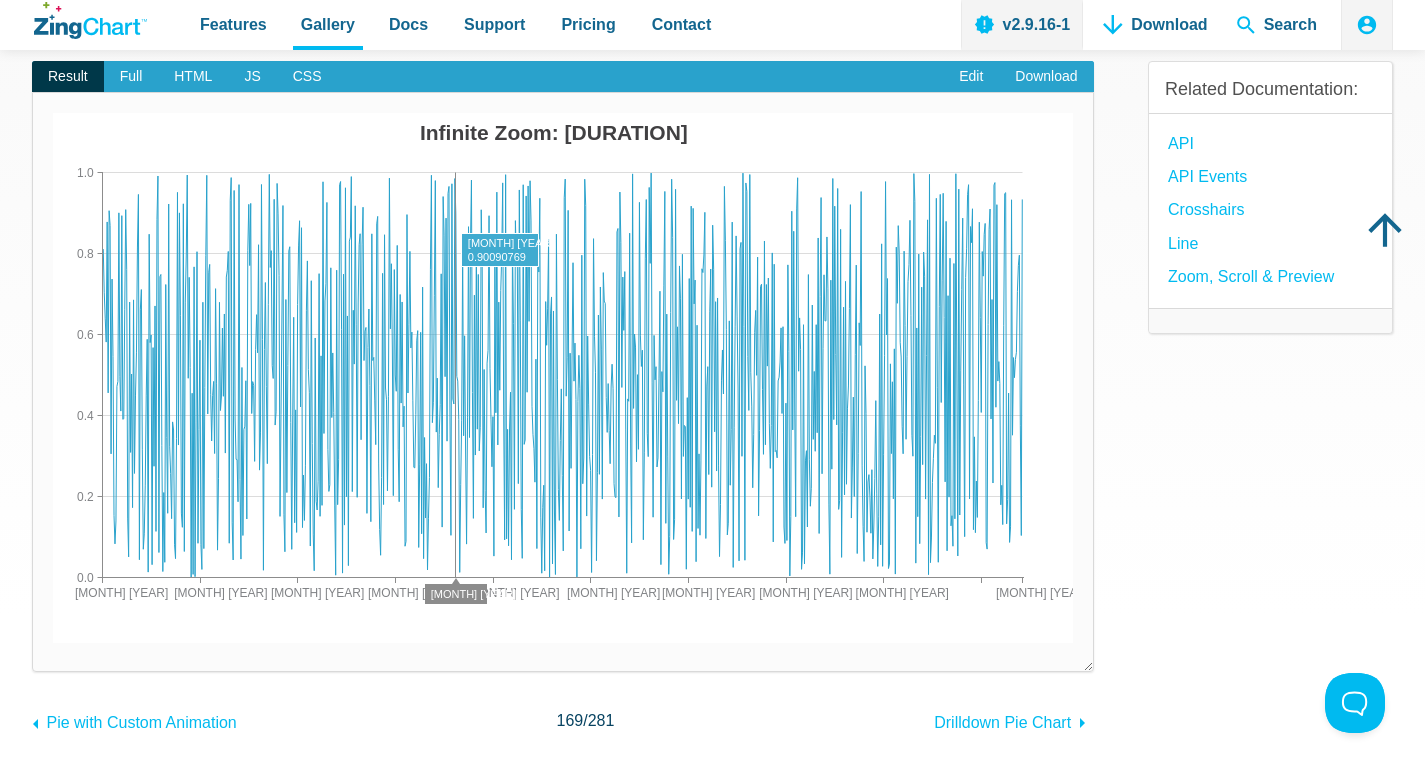 click at bounding box center (53, 643) 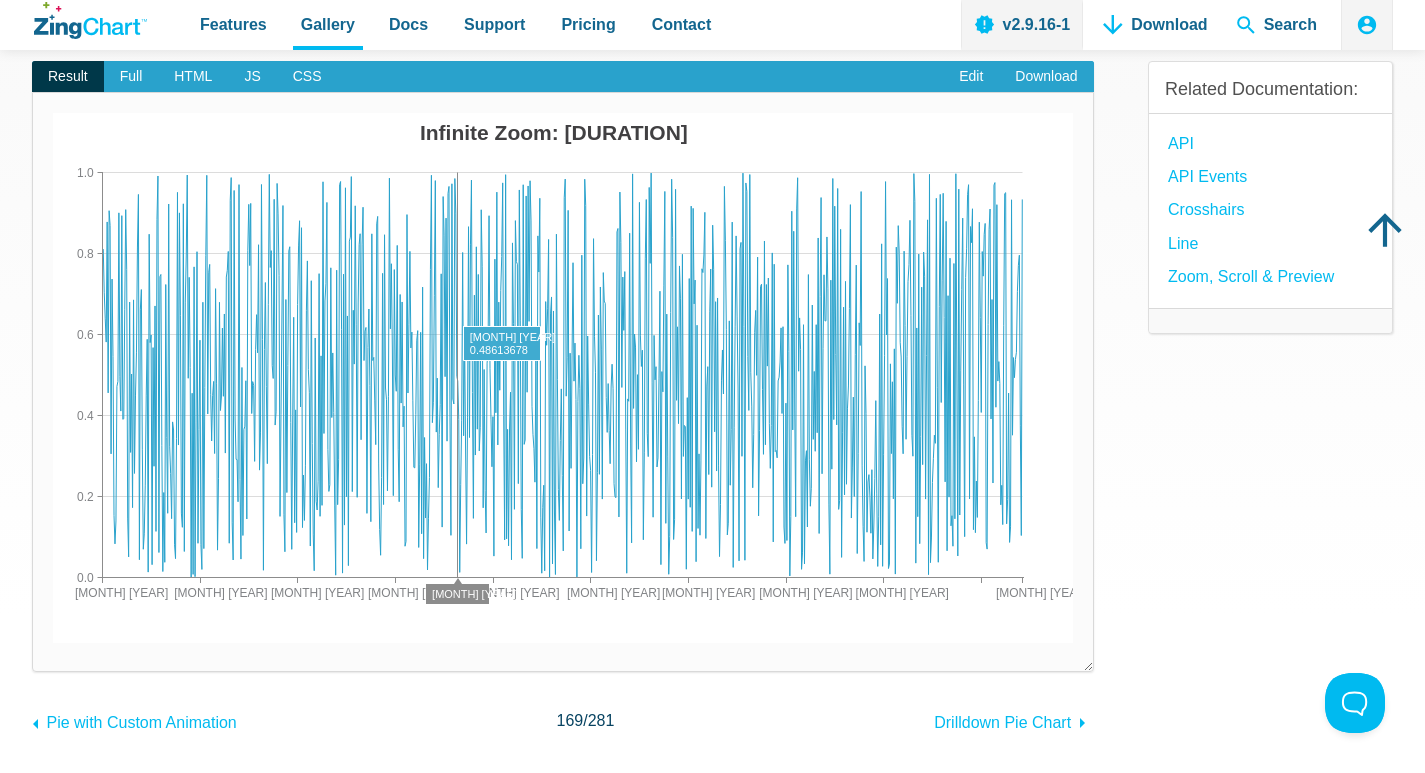 click at bounding box center [53, 643] 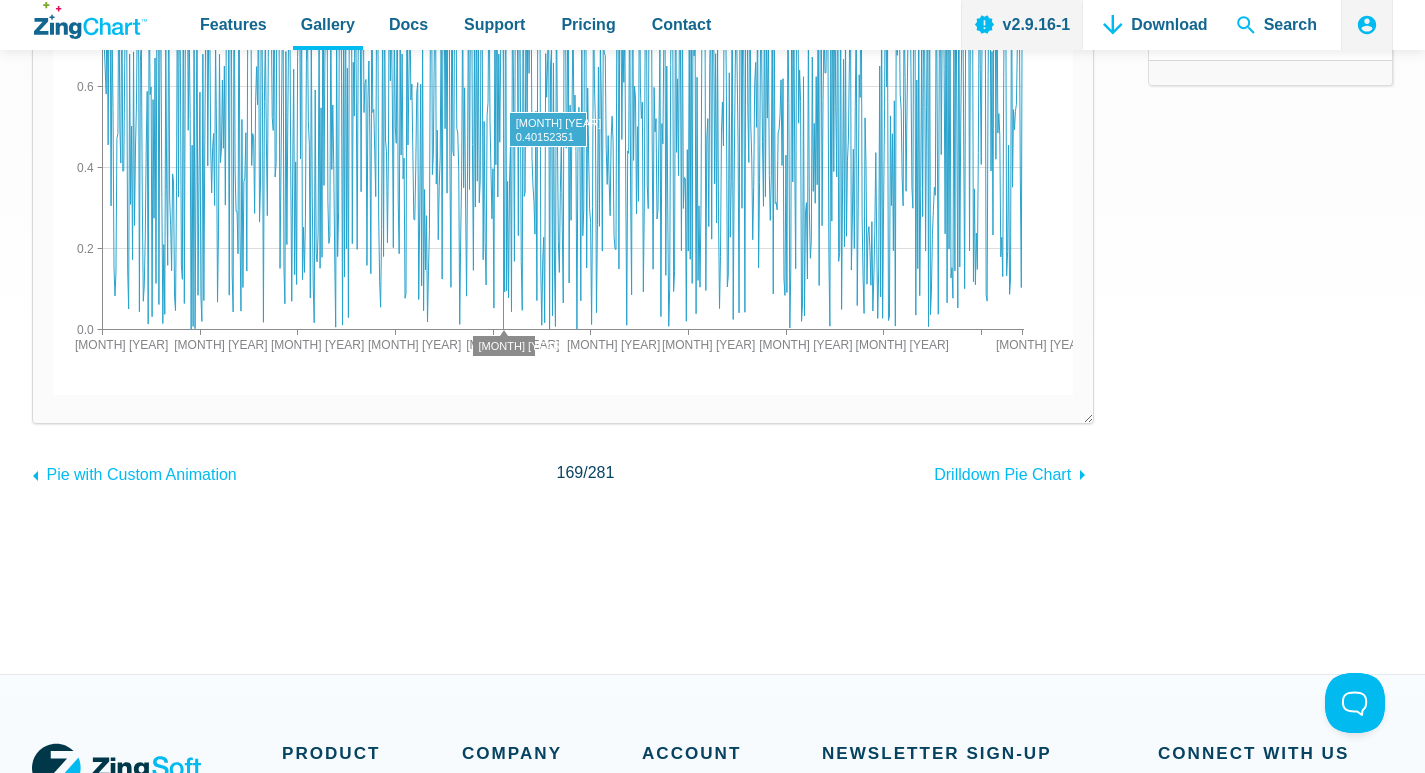 scroll, scrollTop: 600, scrollLeft: 0, axis: vertical 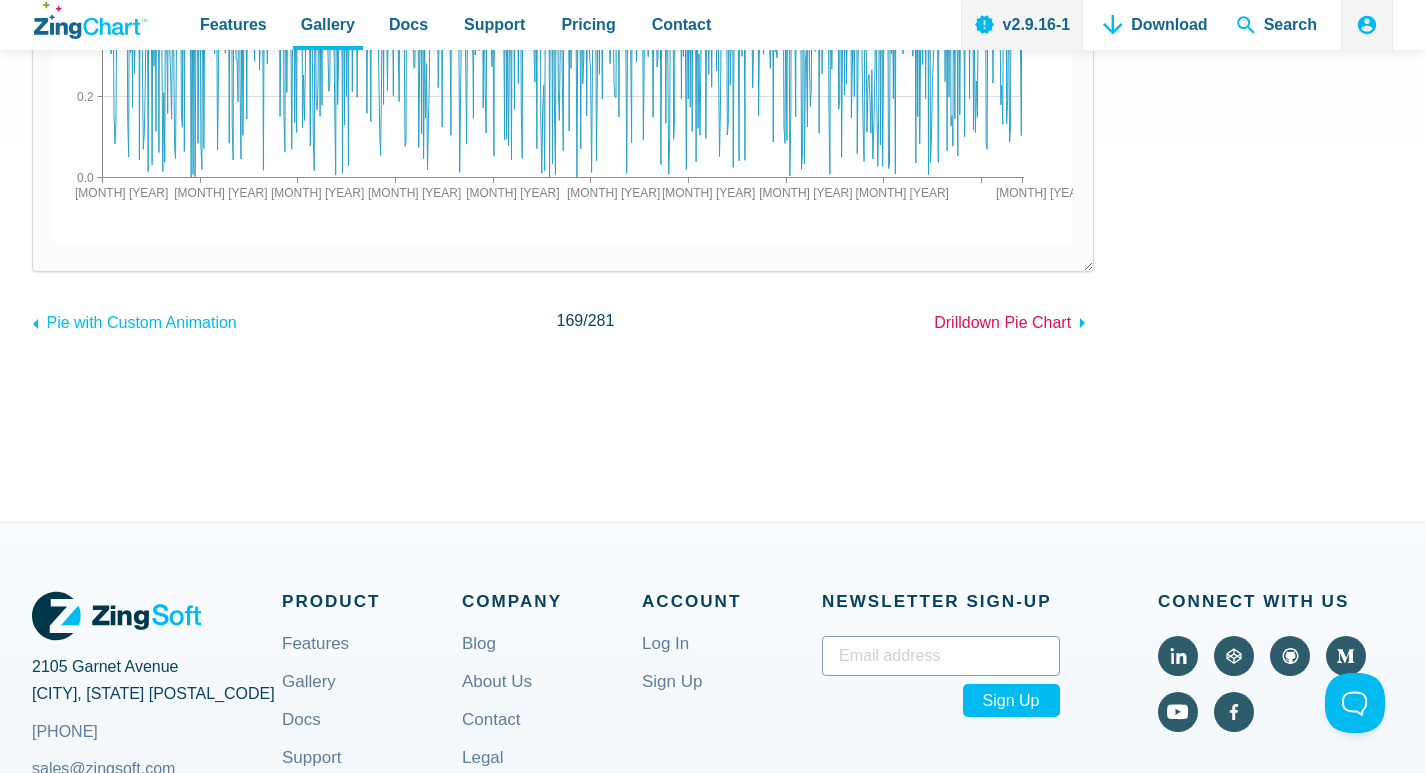 click on "Drilldown Pie Chart" at bounding box center (1002, 322) 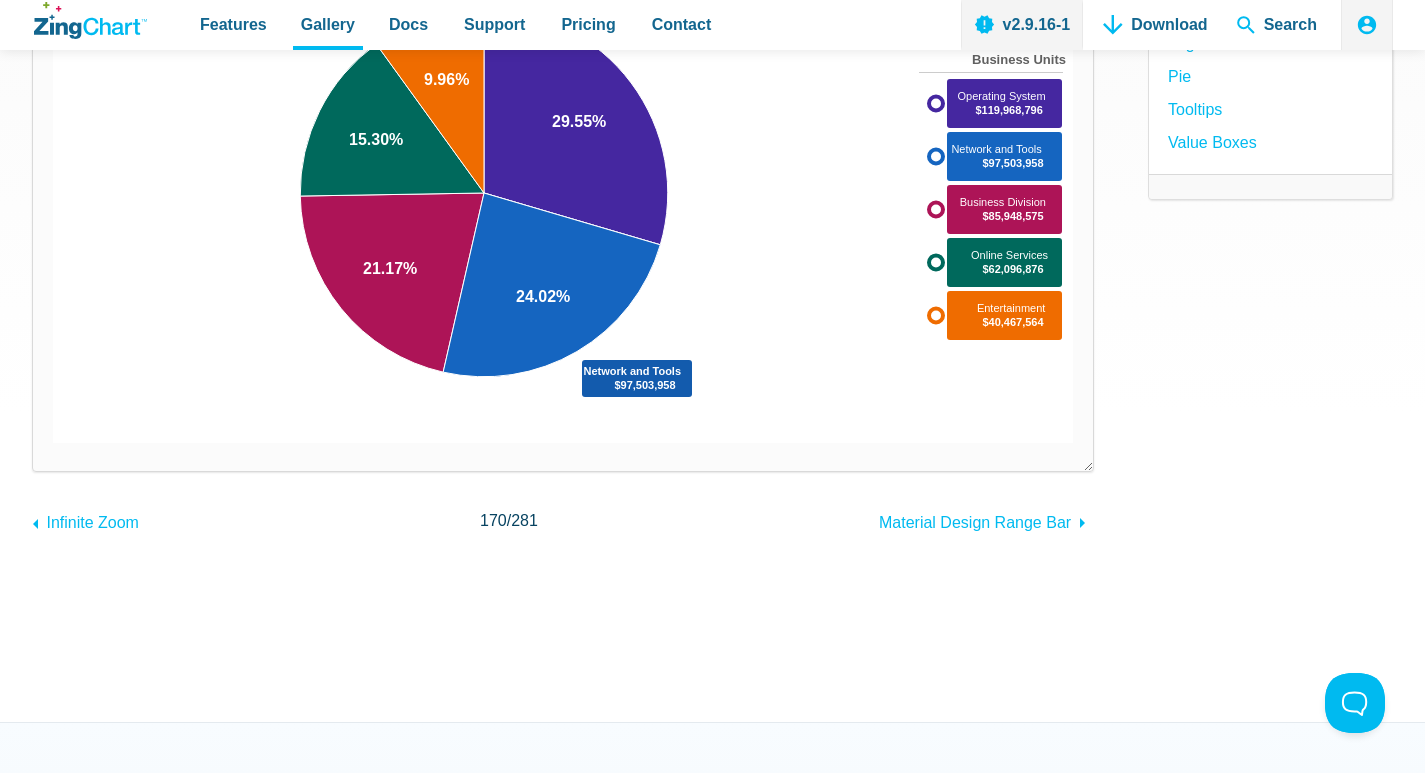 scroll, scrollTop: 0, scrollLeft: 0, axis: both 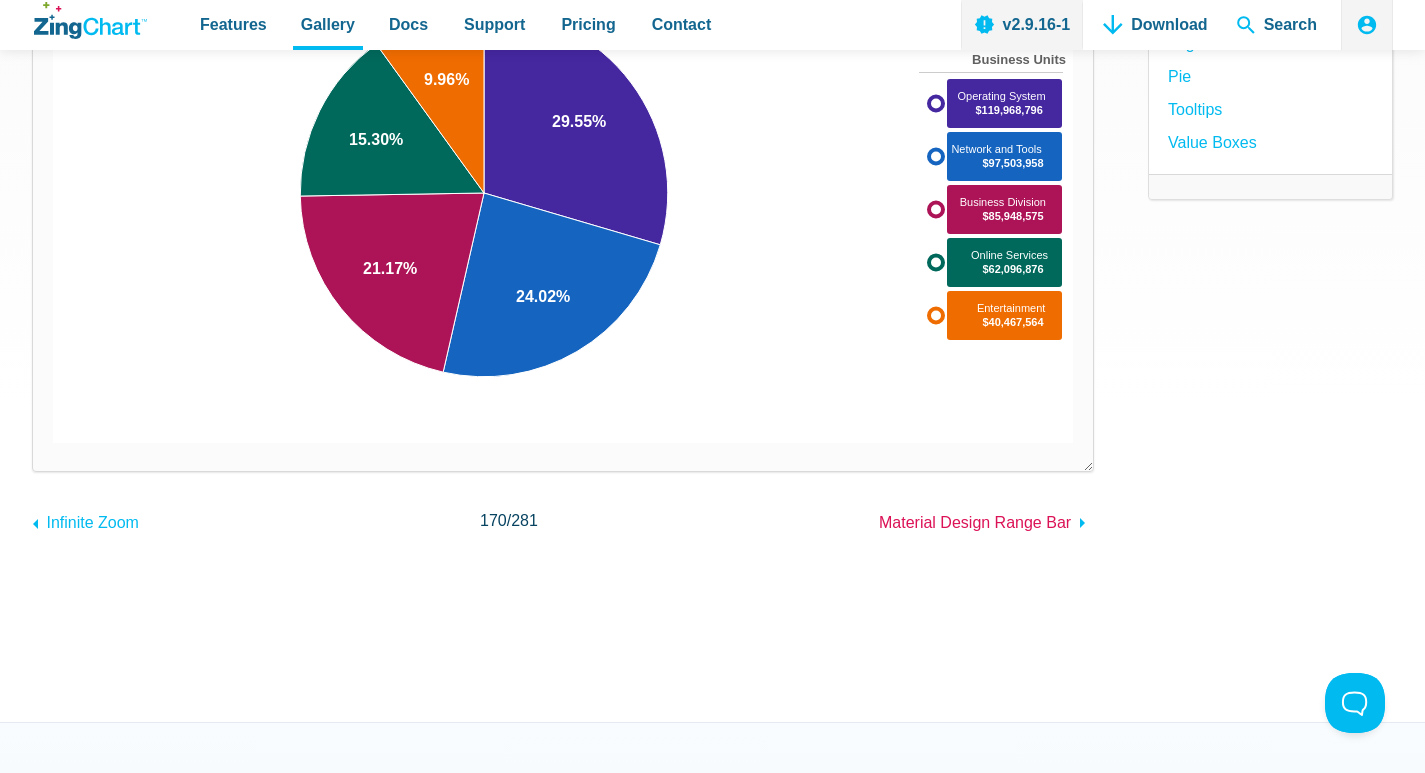 click on "Material Design Range Bar" at bounding box center [975, 522] 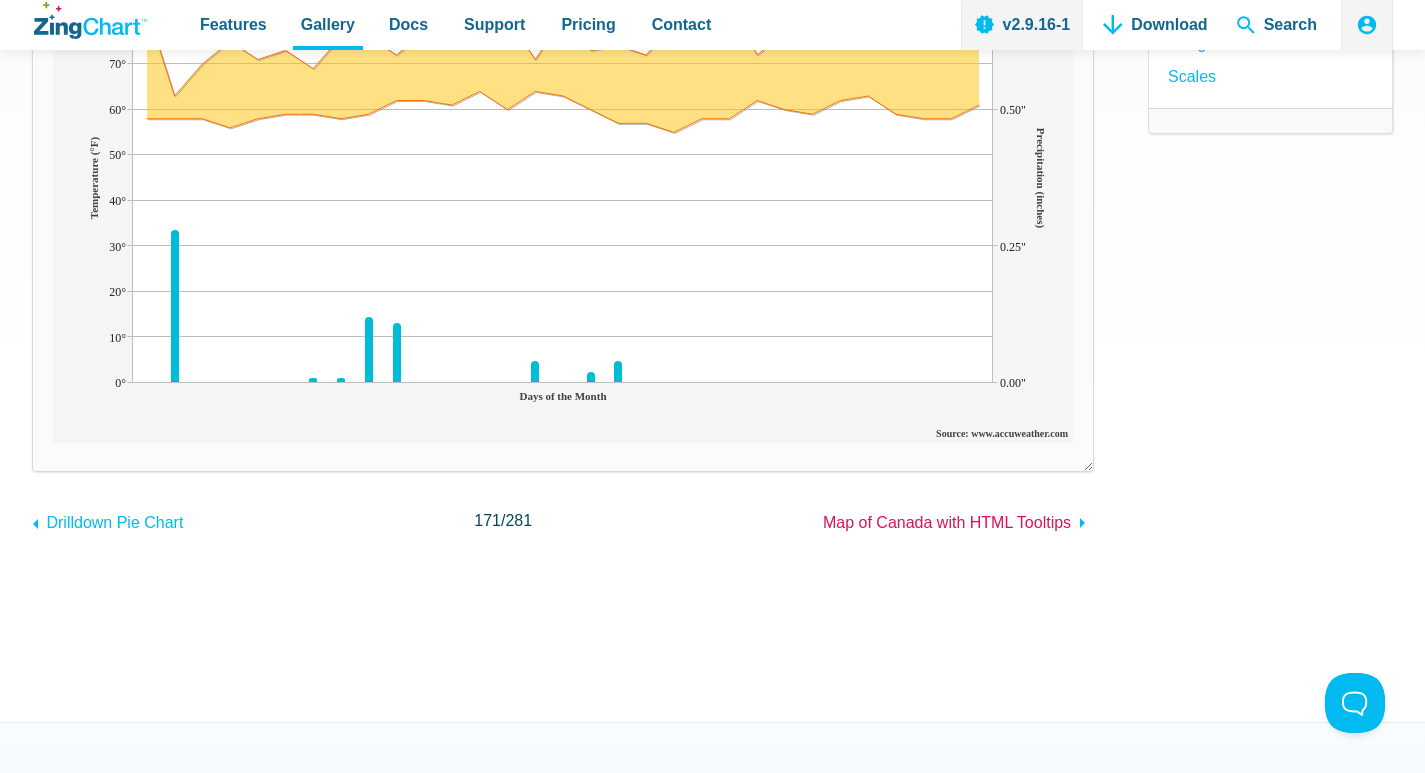 scroll, scrollTop: 0, scrollLeft: 0, axis: both 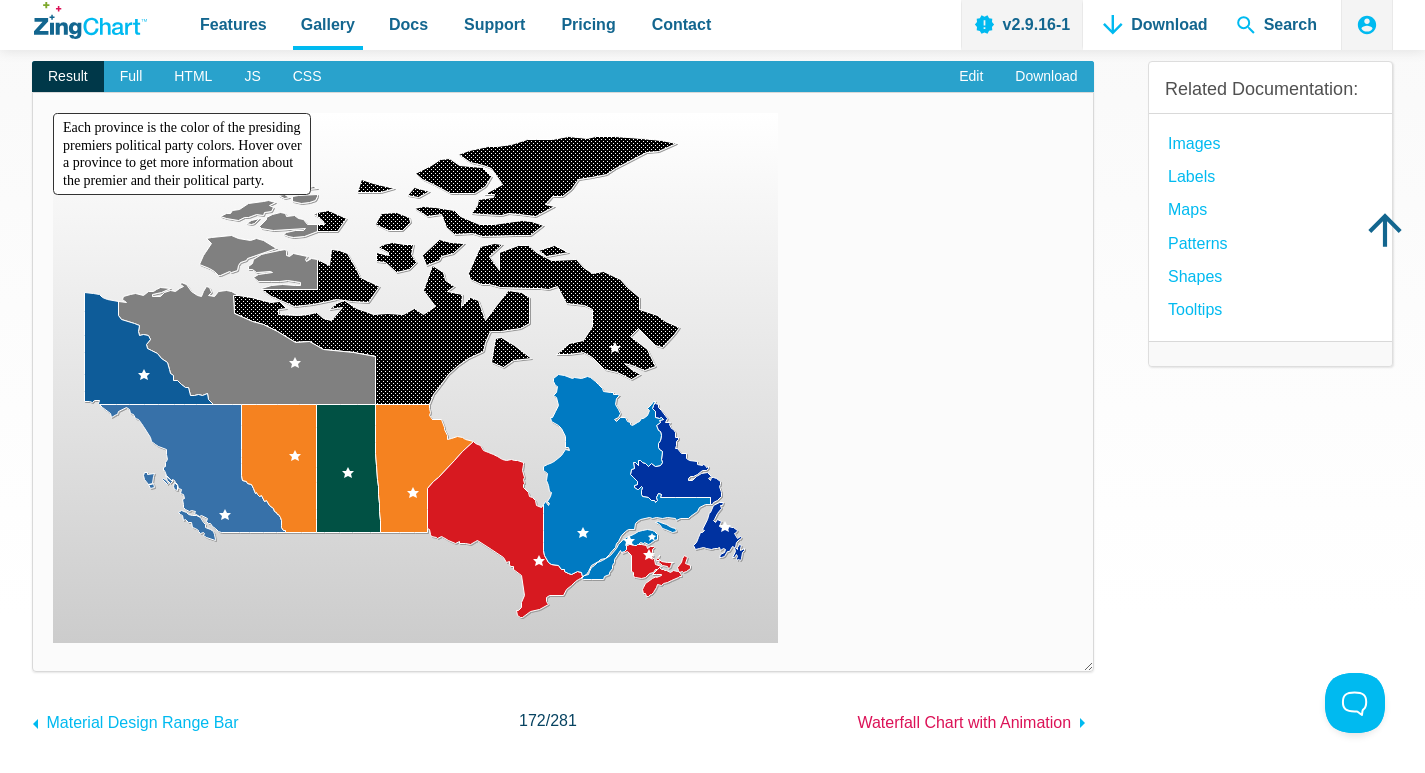 click on "Waterfall Chart with Animation" at bounding box center [964, 722] 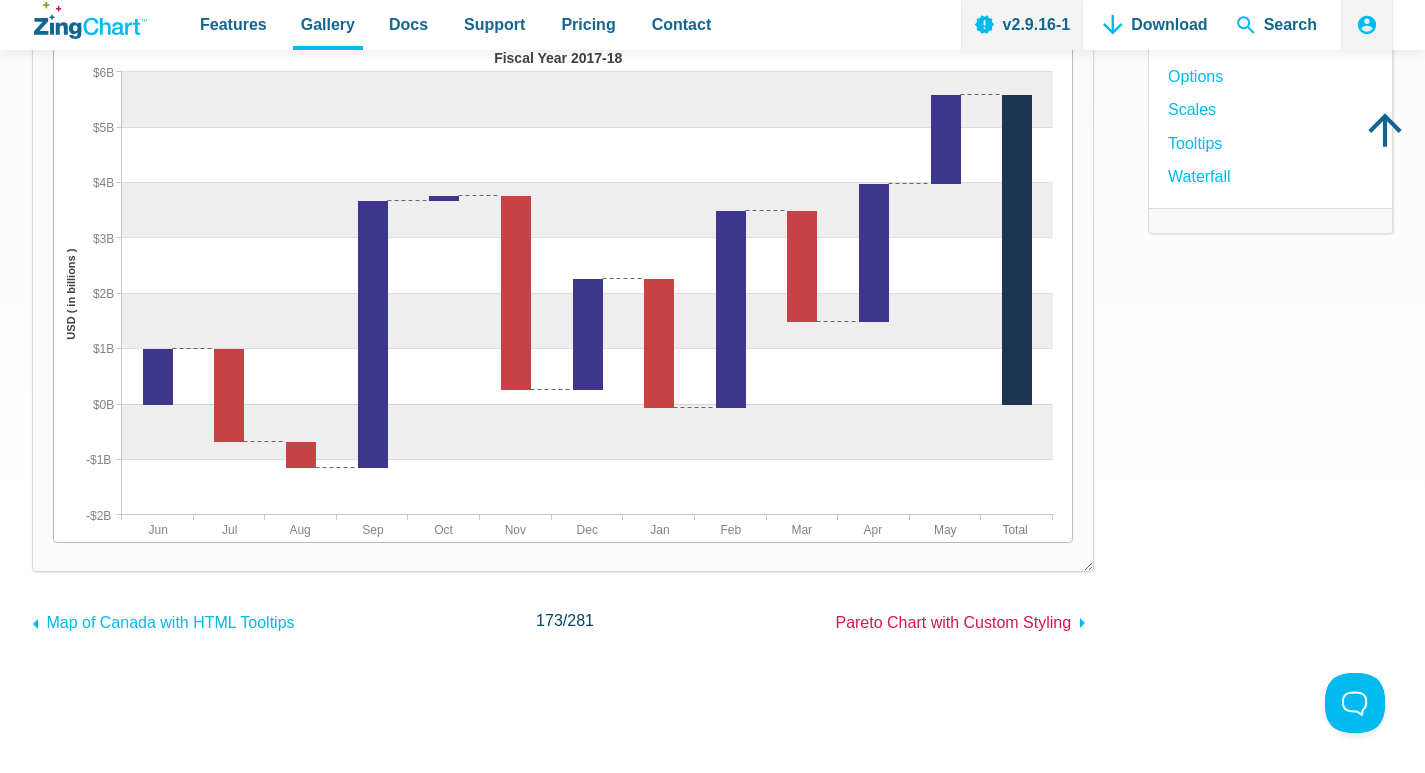 scroll, scrollTop: 0, scrollLeft: 0, axis: both 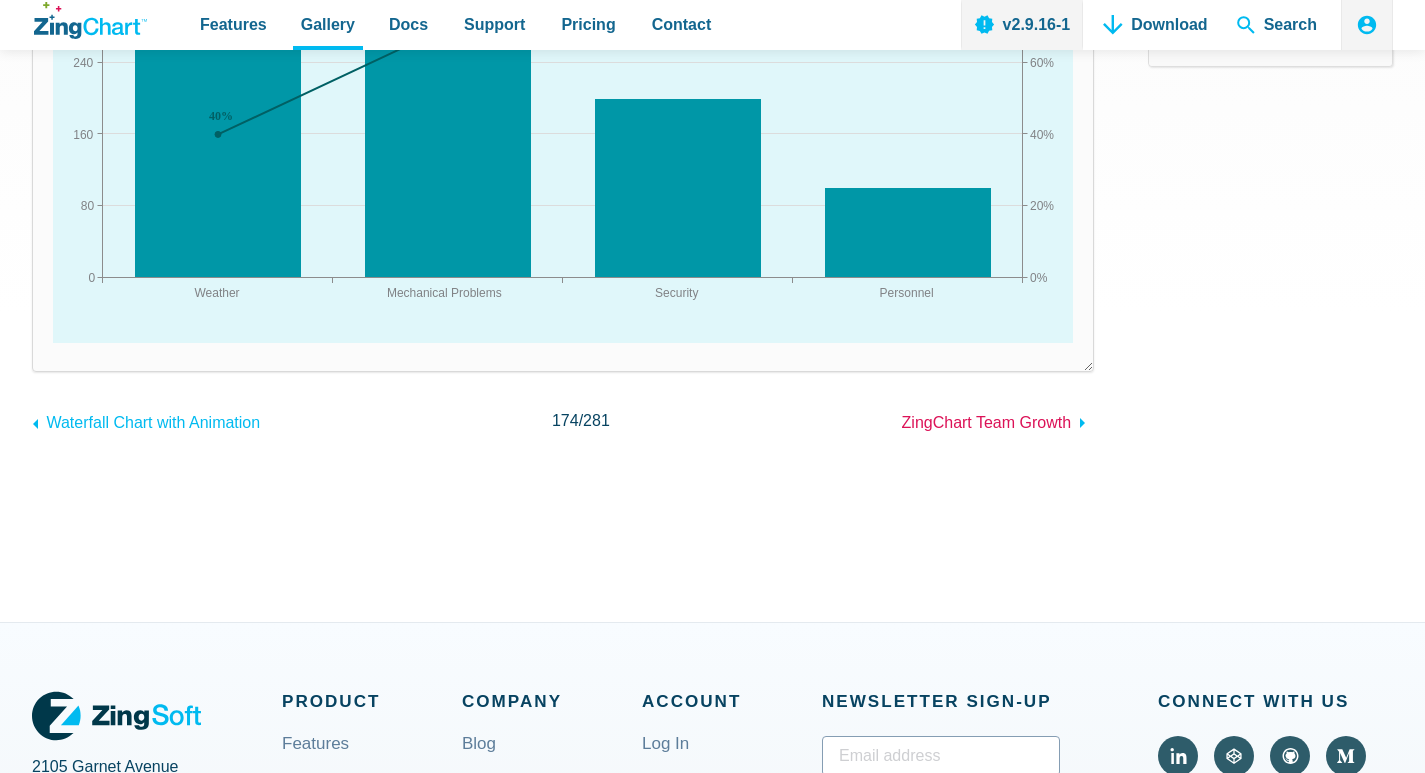 click on "ZingChart Team Growth" at bounding box center (987, 422) 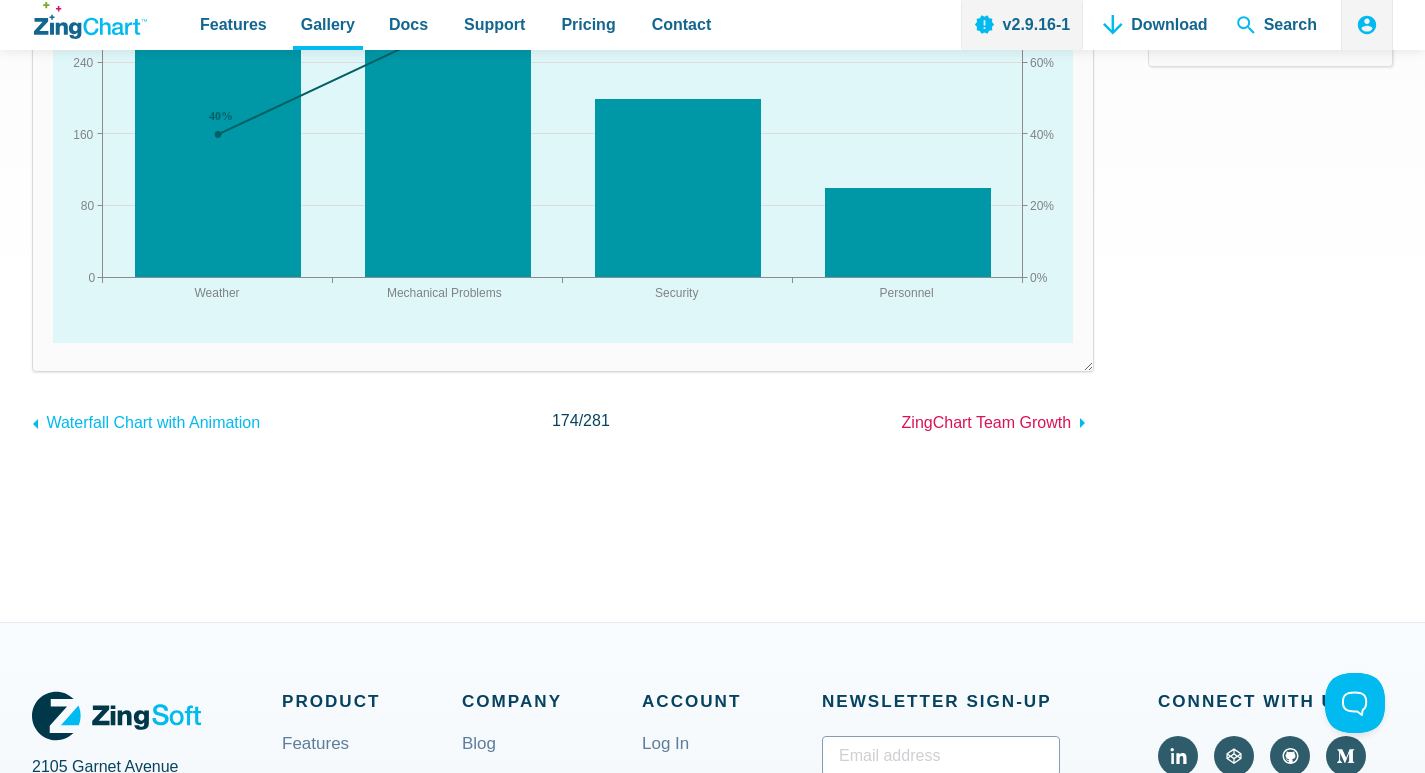 scroll, scrollTop: 0, scrollLeft: 0, axis: both 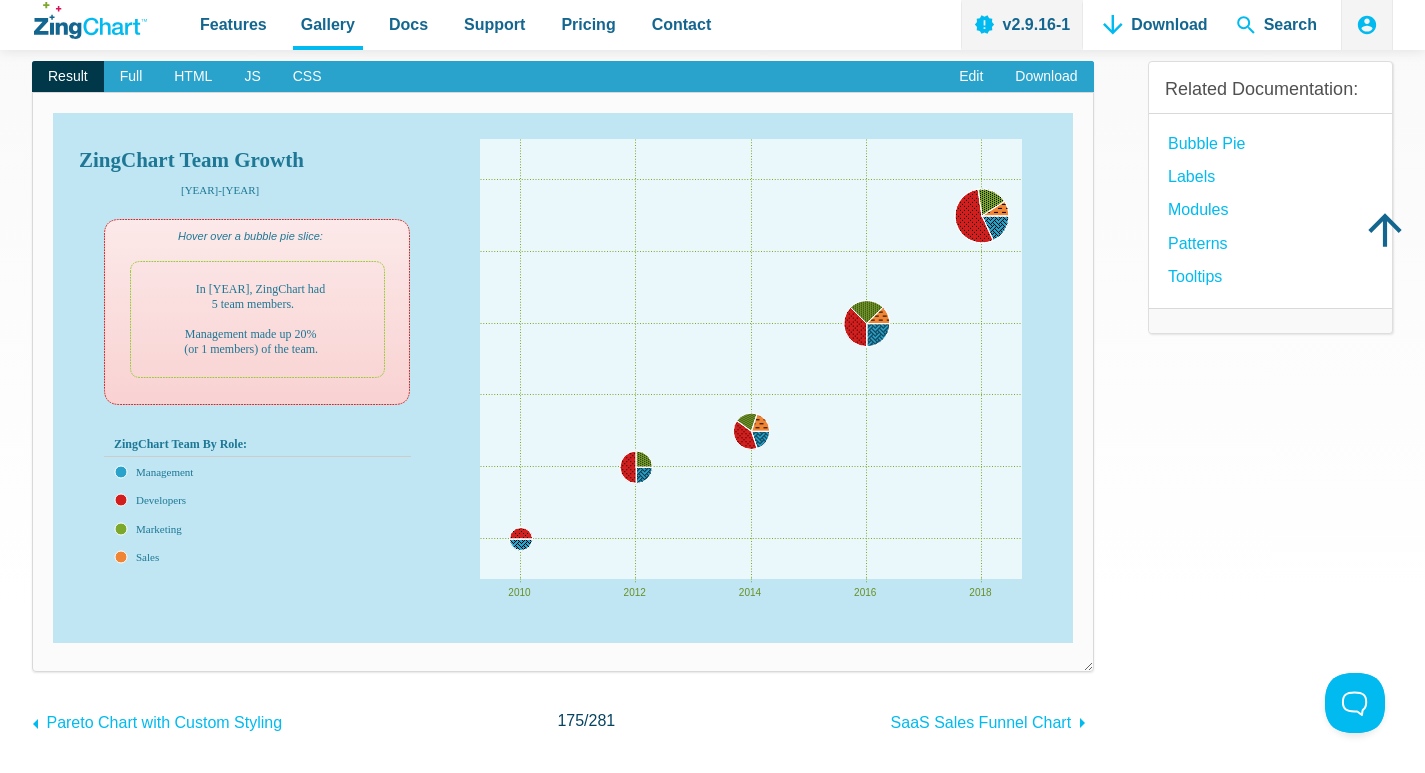 drag, startPoint x: 760, startPoint y: 428, endPoint x: 764, endPoint y: 457, distance: 29.274563 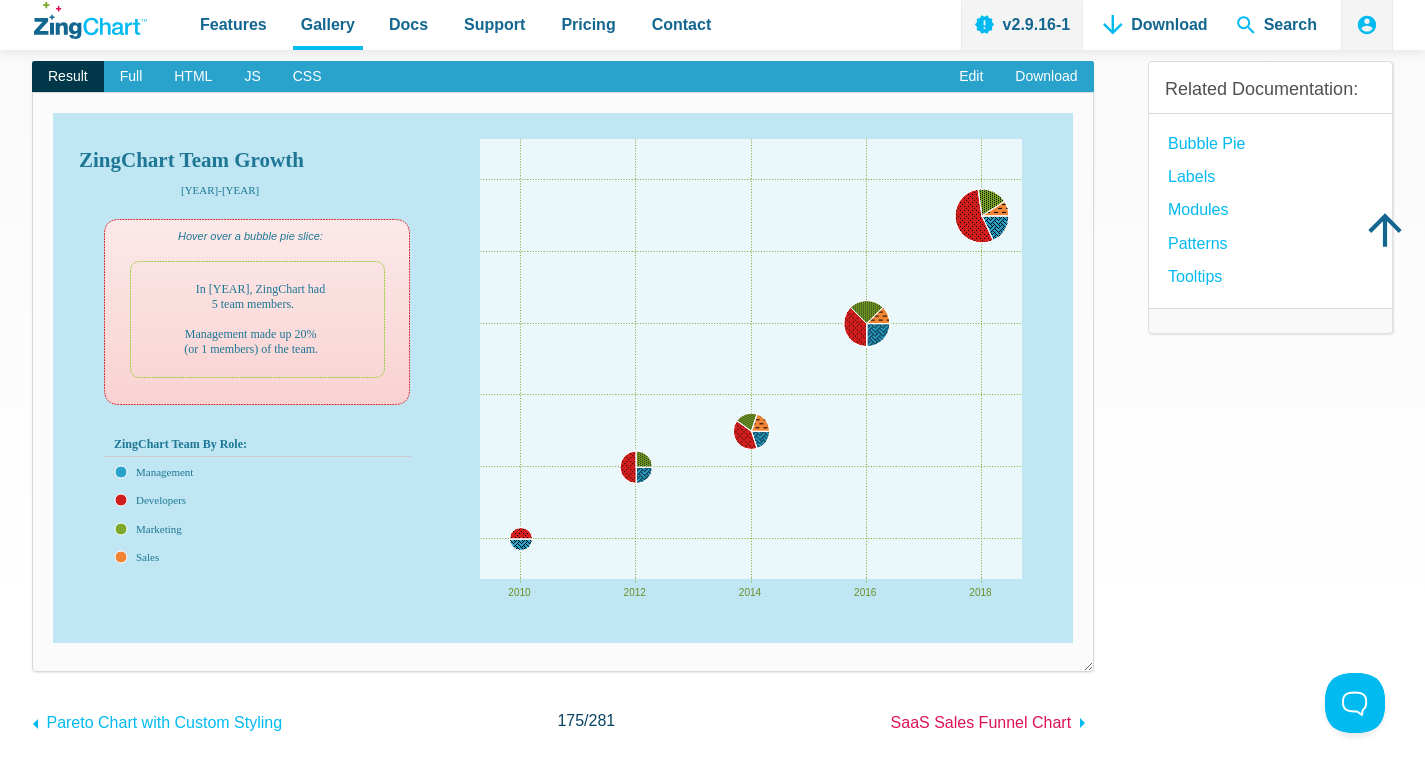 click on "SaaS Sales Funnel Chart" at bounding box center [981, 722] 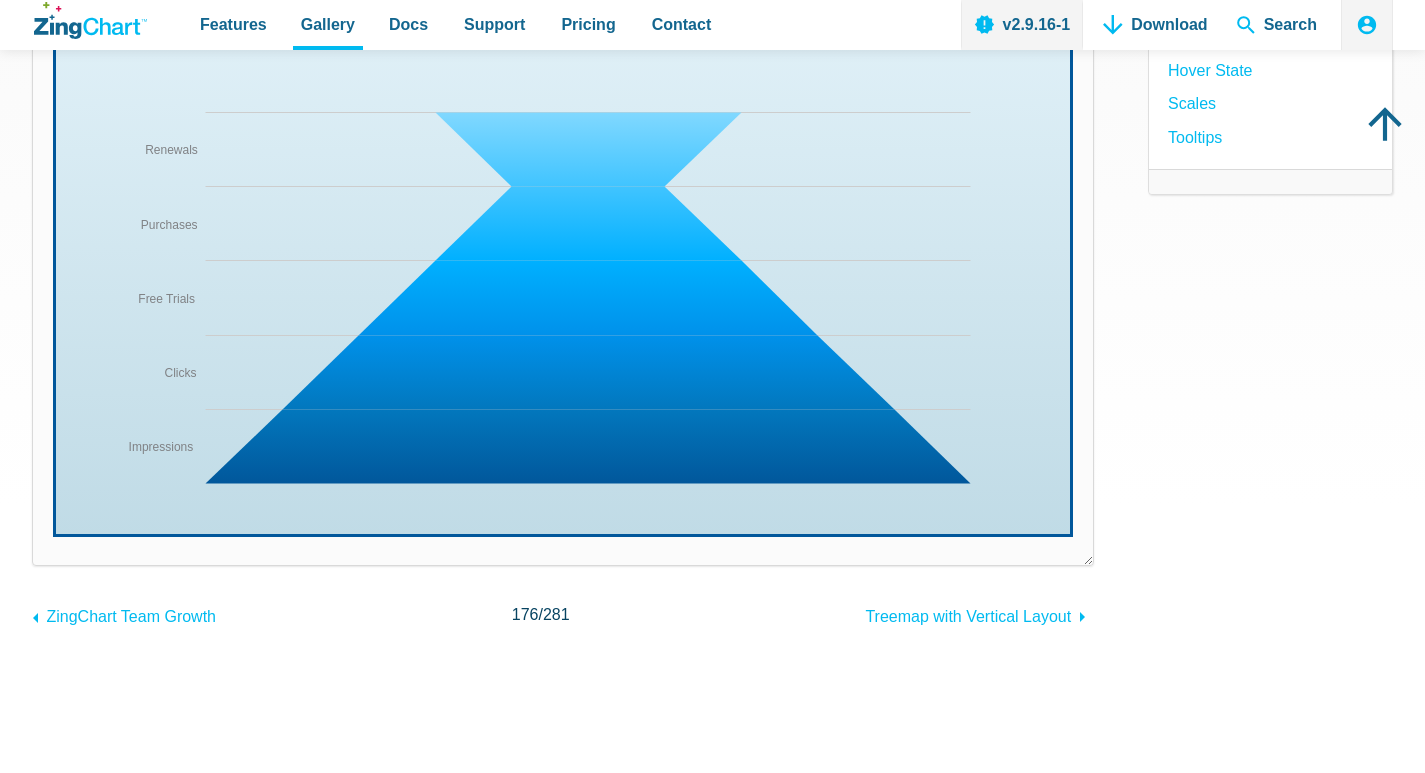 scroll, scrollTop: 300, scrollLeft: 0, axis: vertical 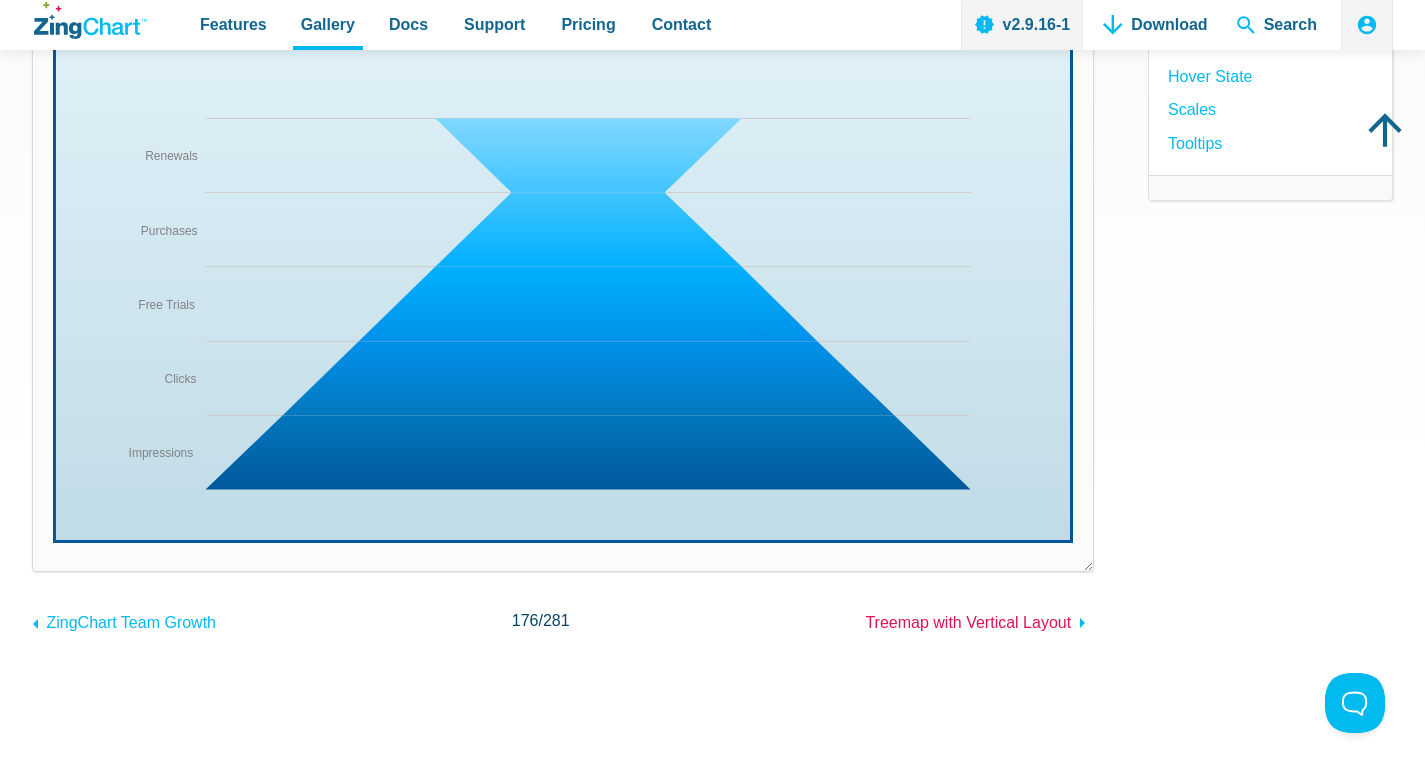click on "Treemap with Vertical Layout" at bounding box center (968, 622) 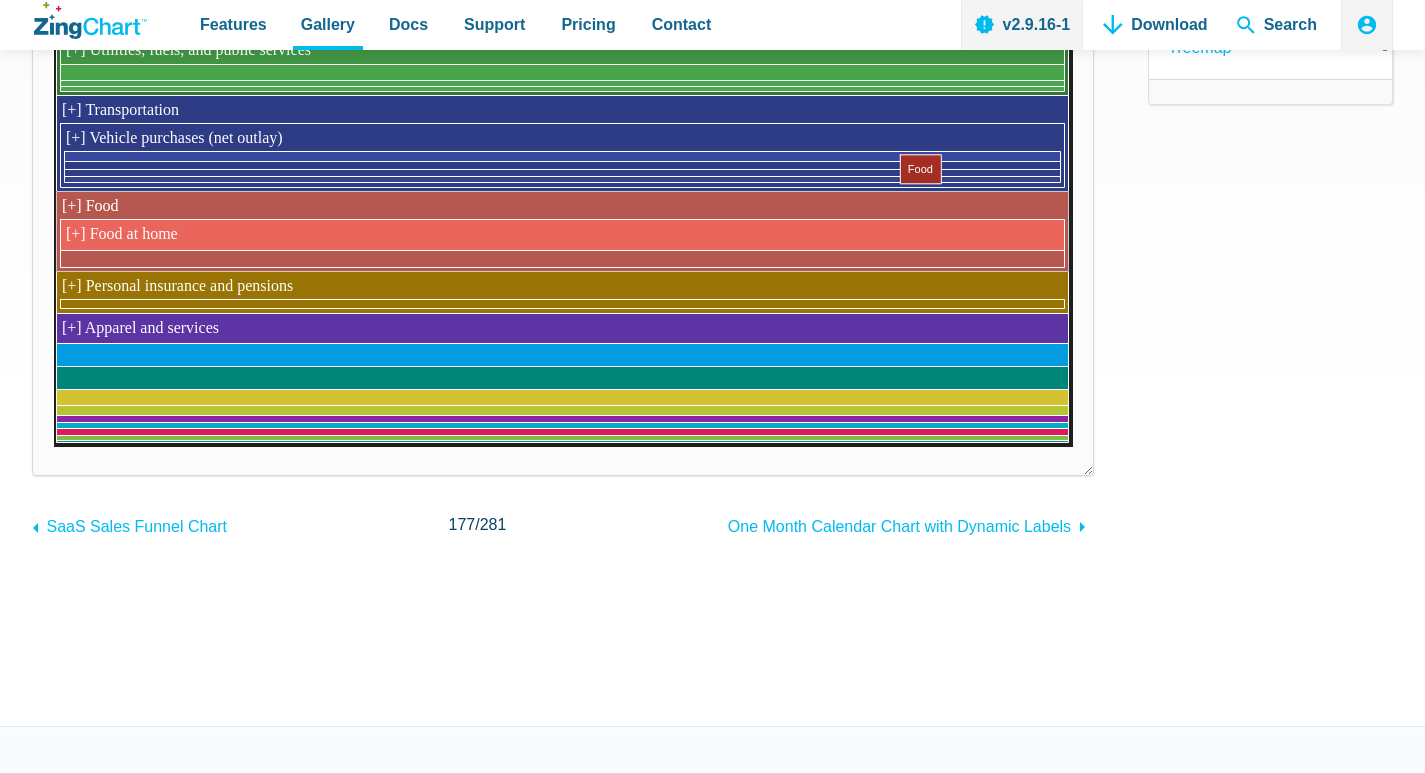 scroll, scrollTop: 400, scrollLeft: 0, axis: vertical 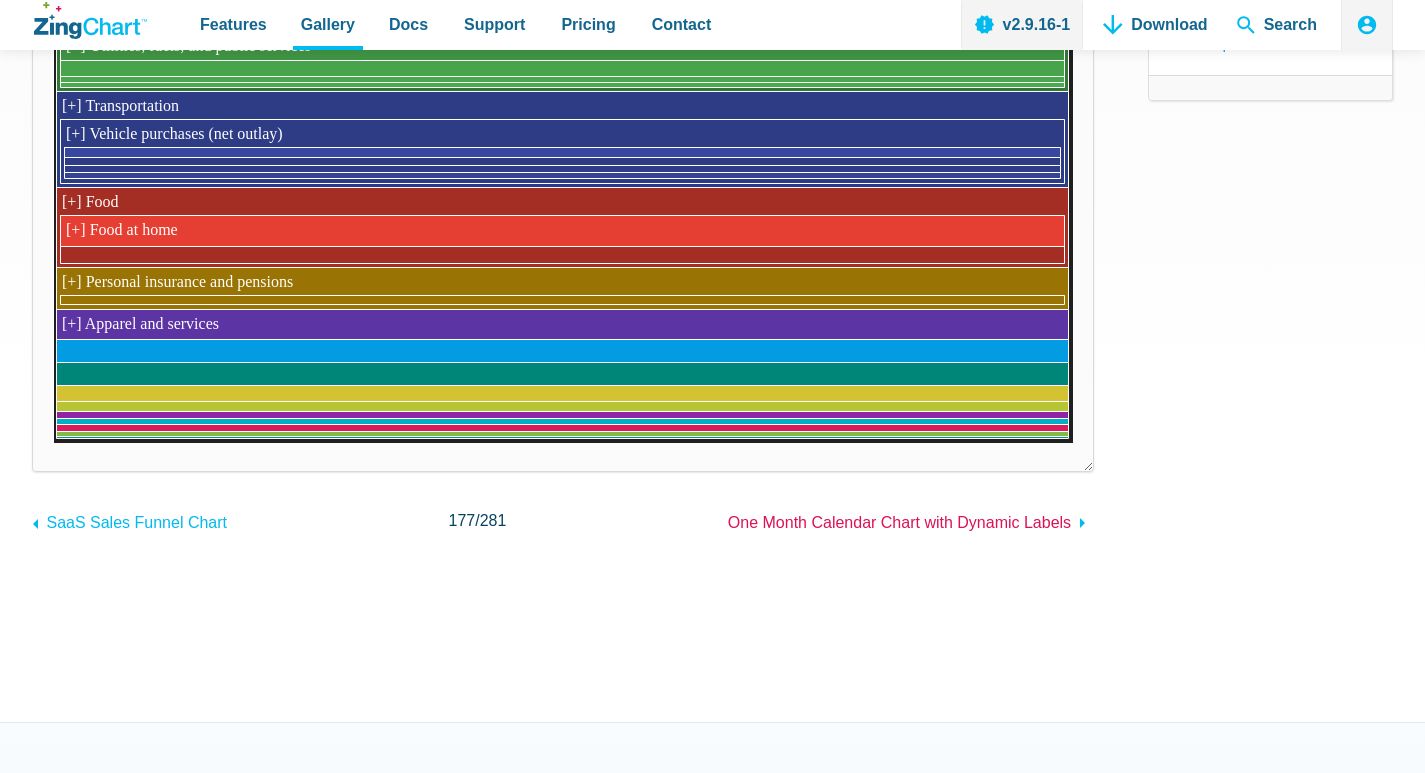 click on "One Month Calendar Chart with Dynamic Labels" at bounding box center [899, 522] 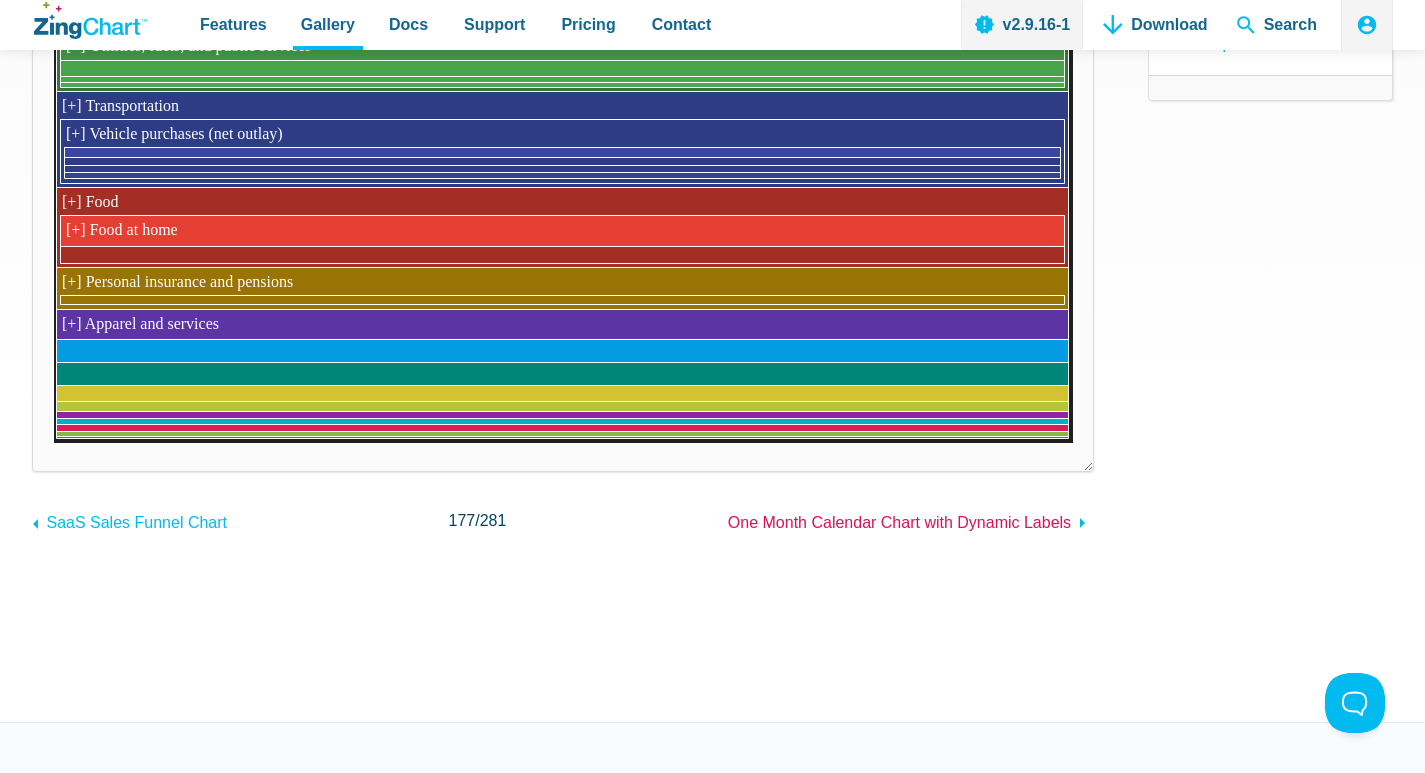 scroll, scrollTop: 0, scrollLeft: 0, axis: both 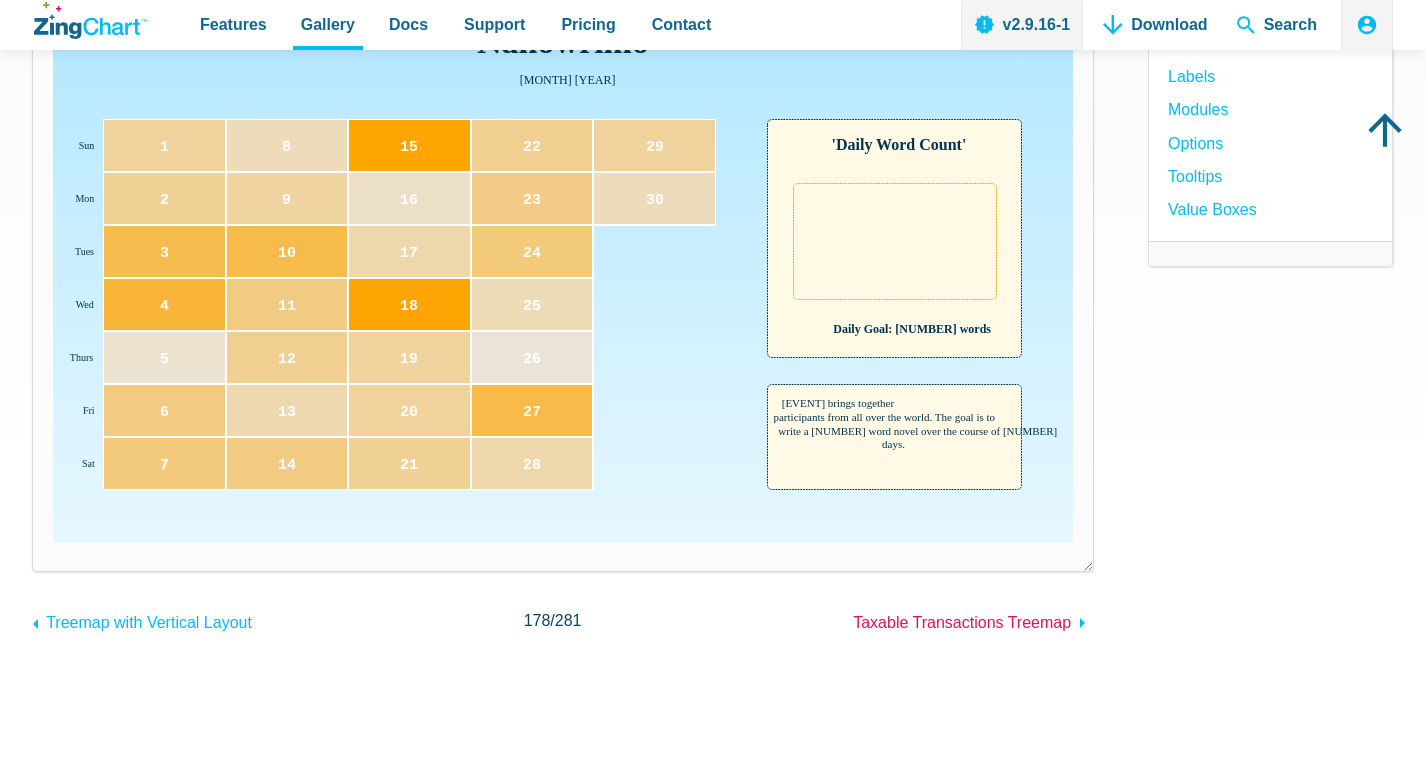 click on "Taxable Transactions Treemap" at bounding box center (962, 622) 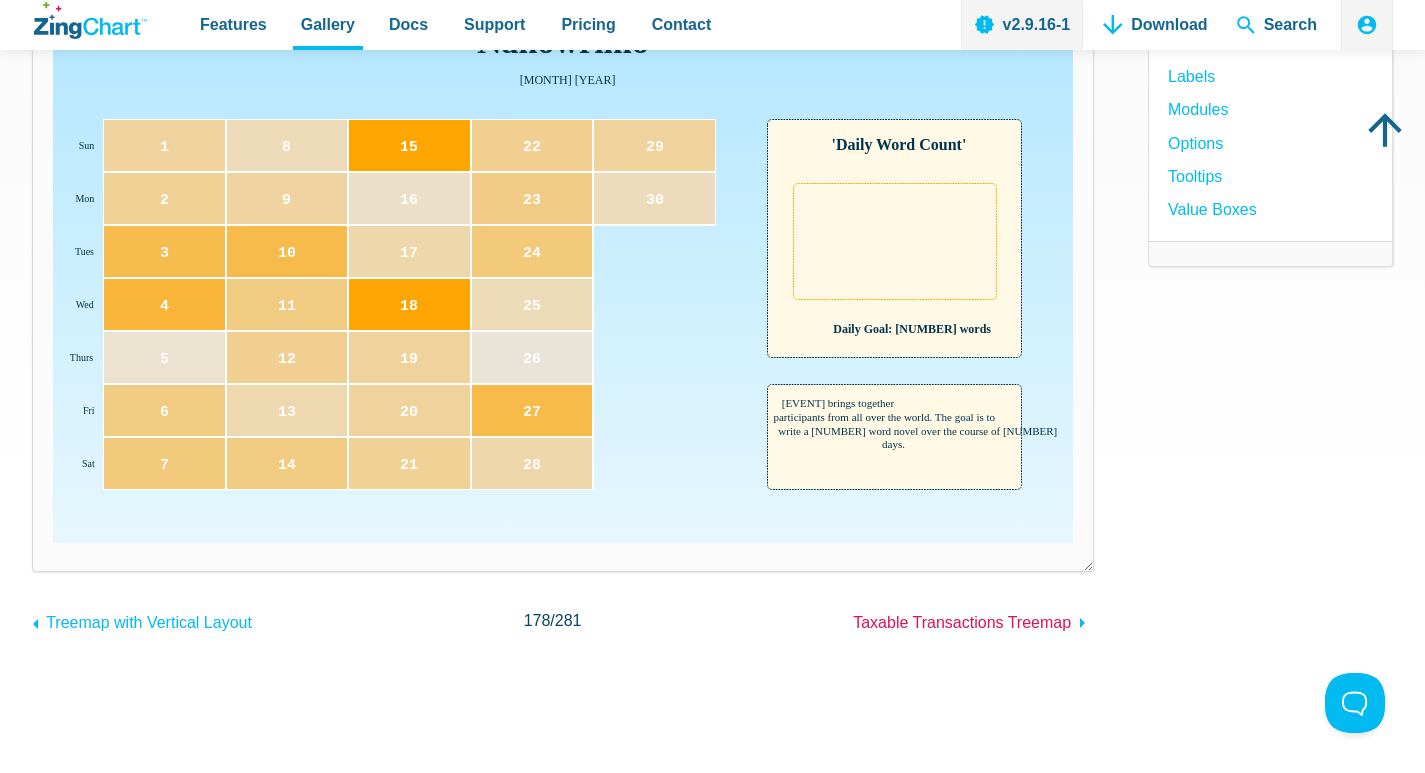 scroll, scrollTop: 0, scrollLeft: 0, axis: both 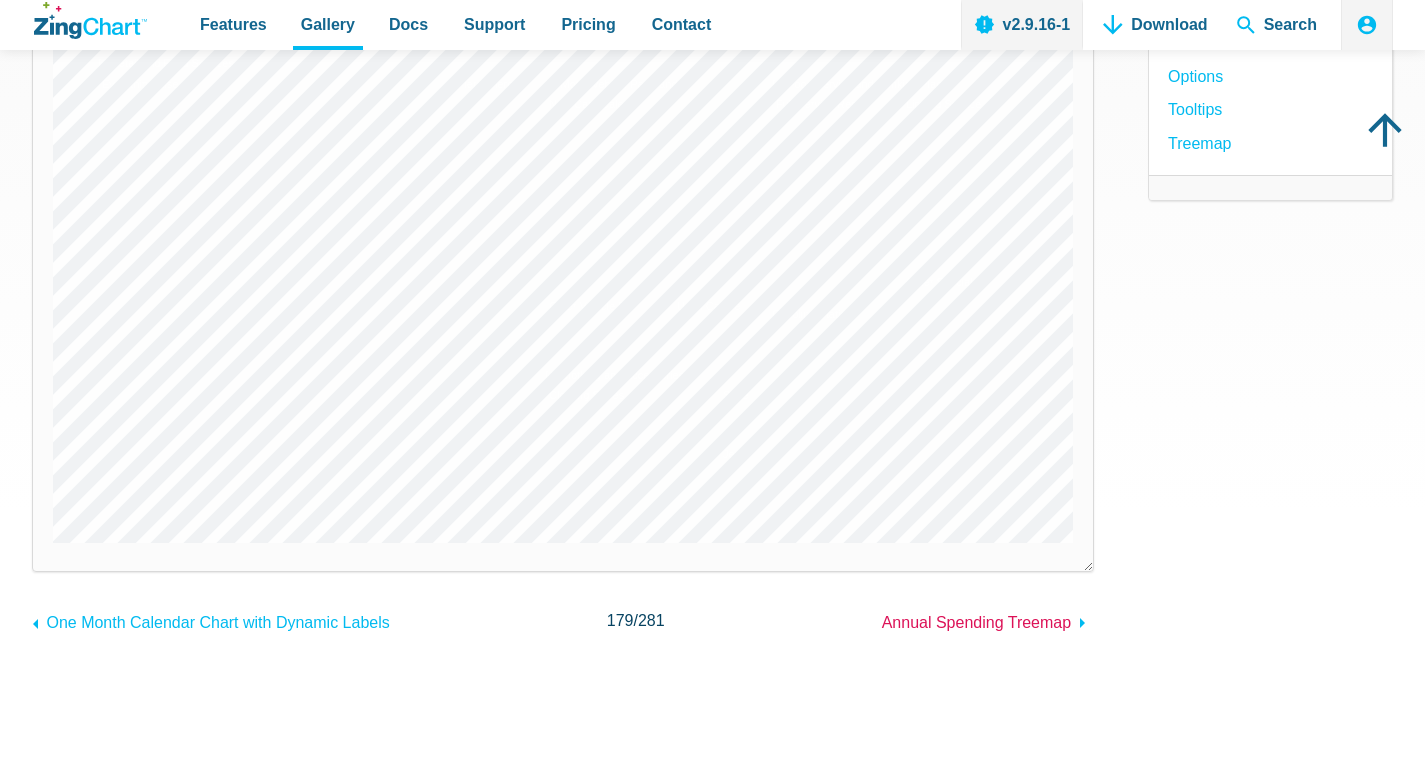 click on "Annual Spending Treemap" at bounding box center (976, 622) 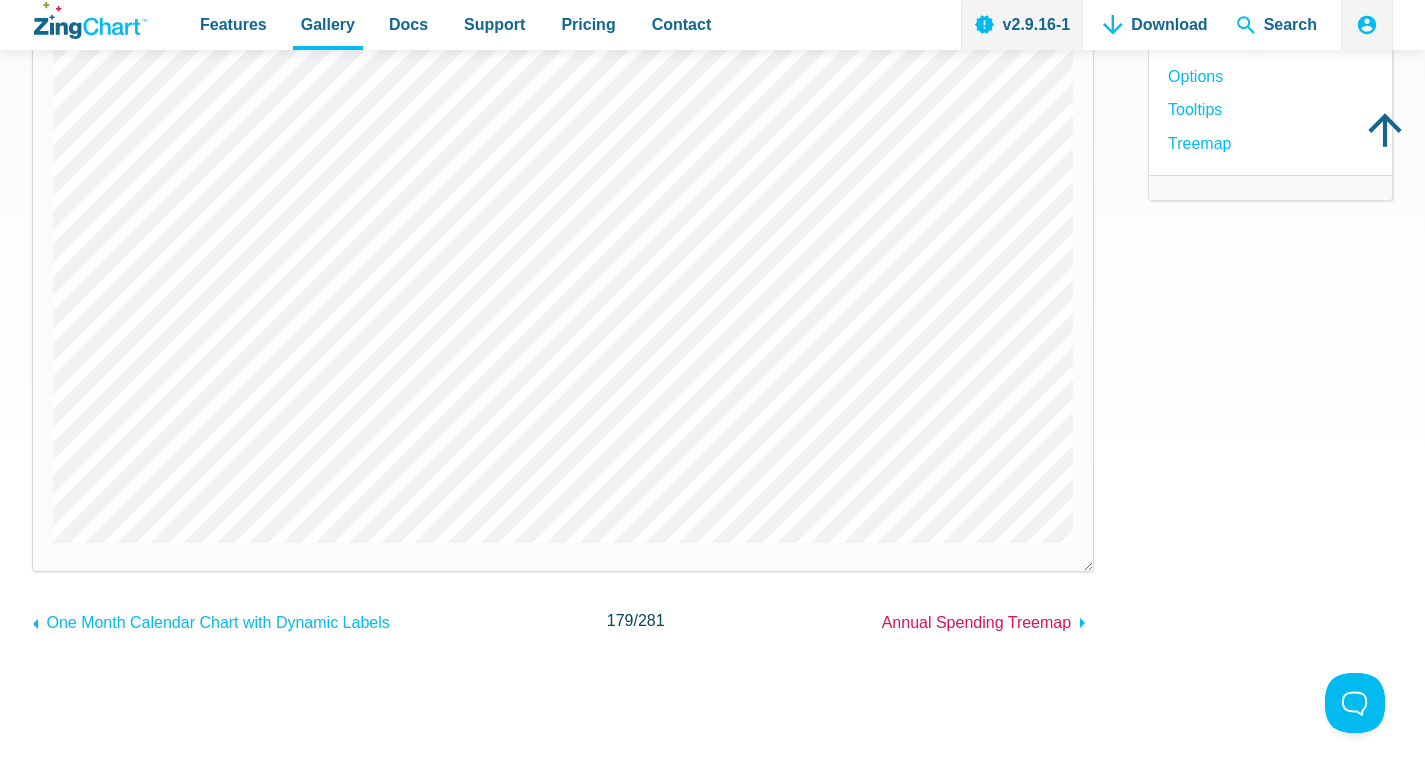 scroll, scrollTop: 0, scrollLeft: 0, axis: both 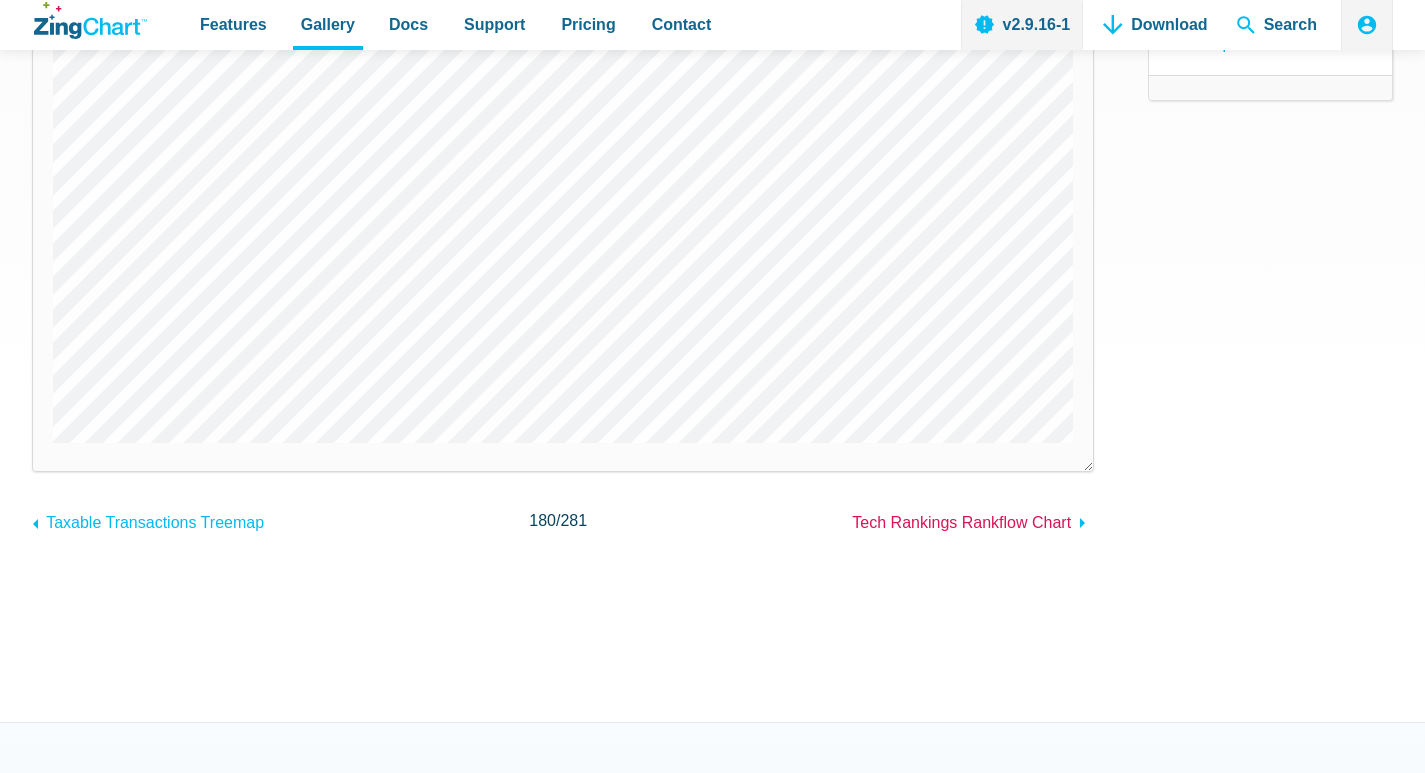 click on "Tech Rankings Rankflow Chart" at bounding box center [961, 522] 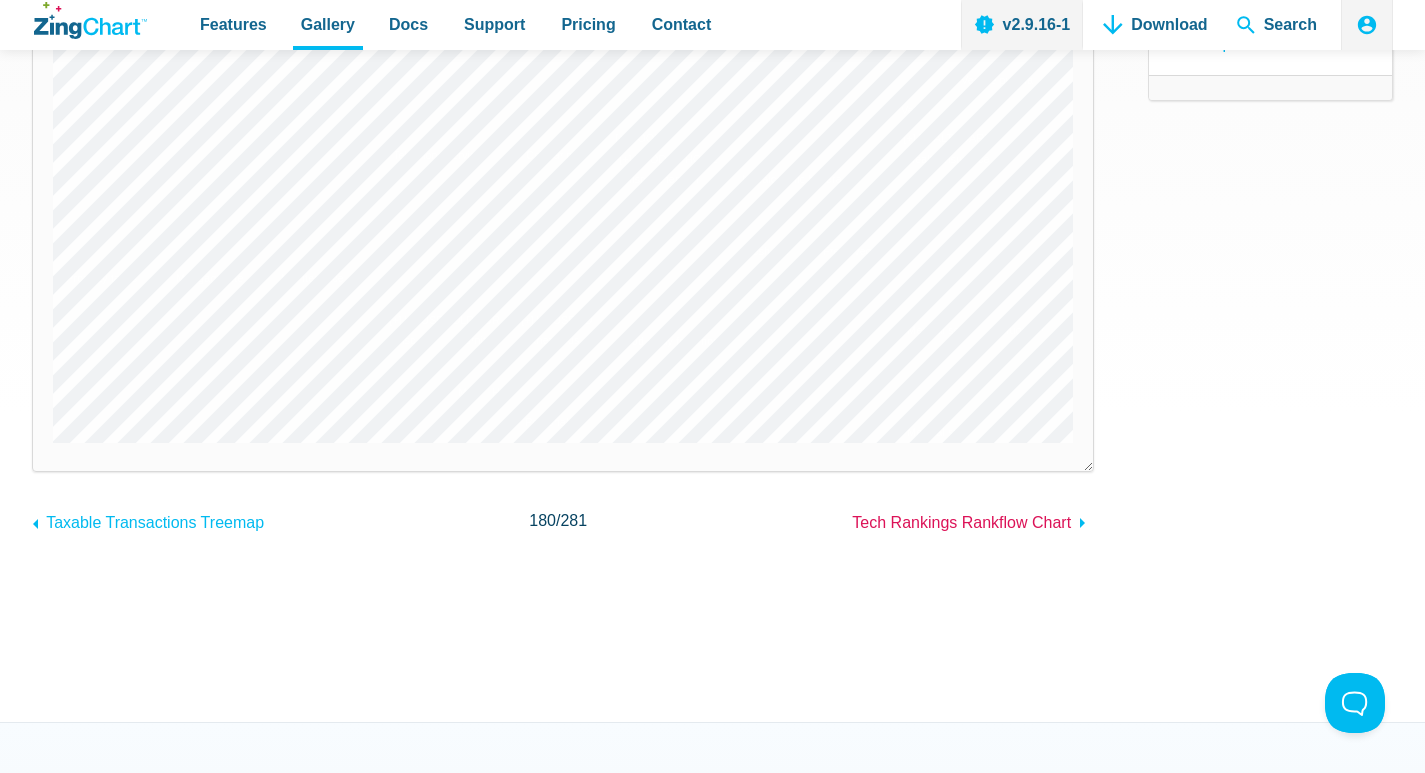 scroll, scrollTop: 0, scrollLeft: 0, axis: both 